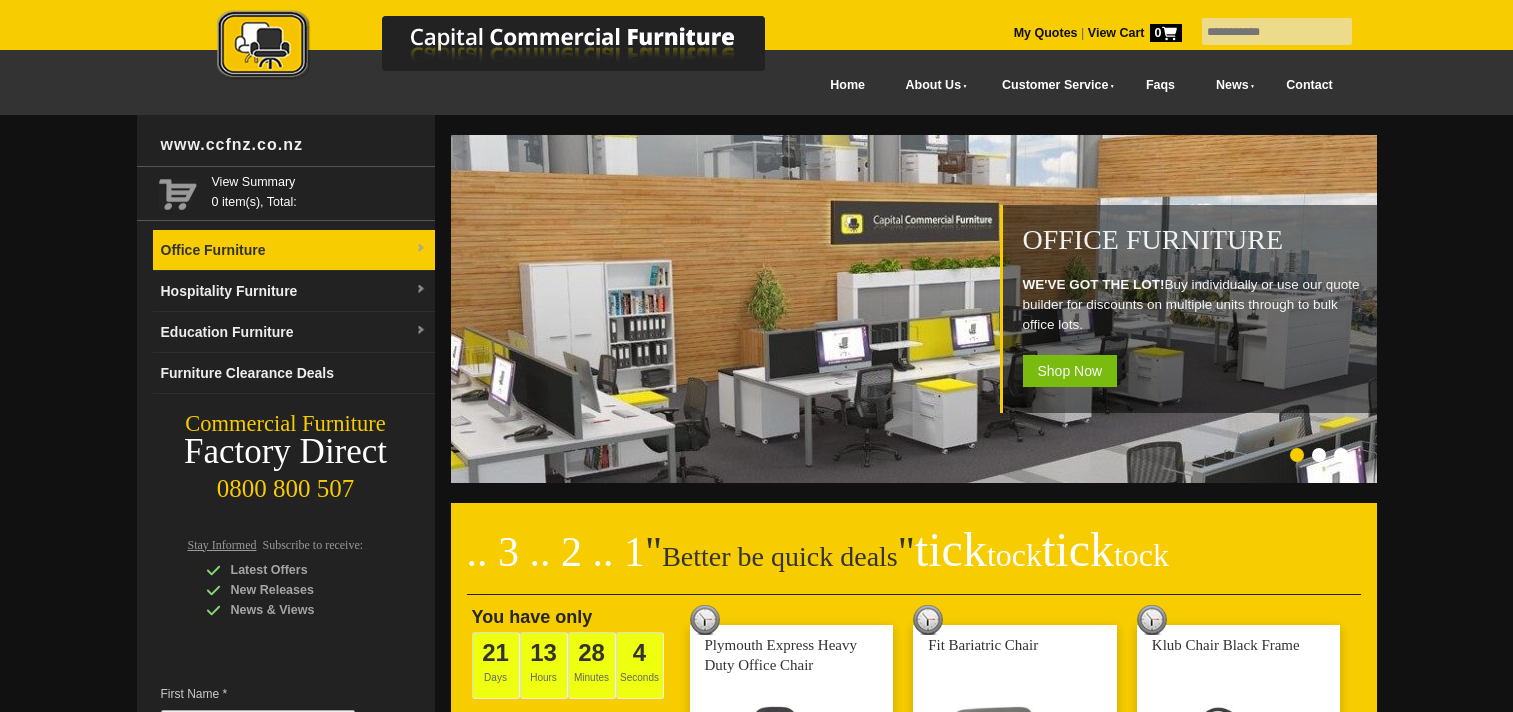 scroll, scrollTop: 0, scrollLeft: 0, axis: both 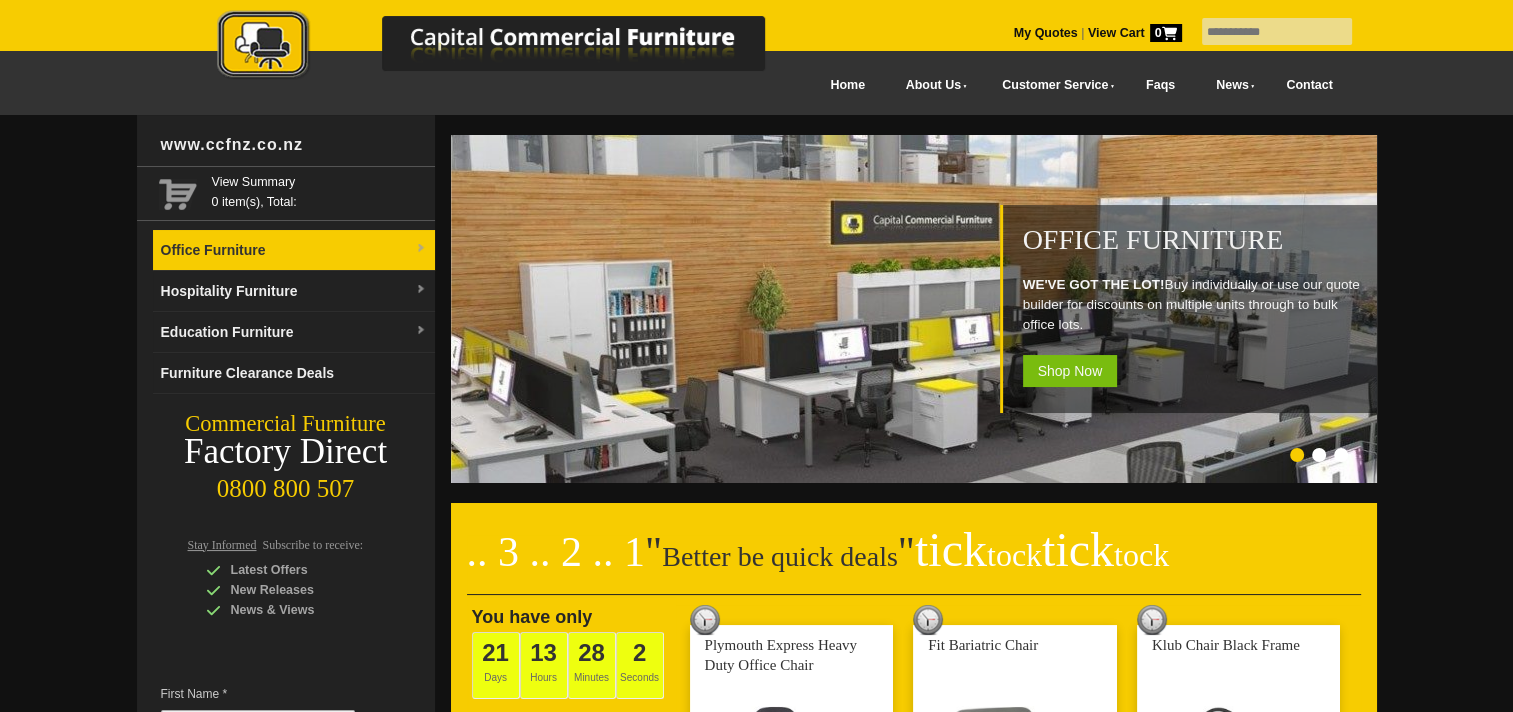 click on "Office Furniture" at bounding box center [294, 250] 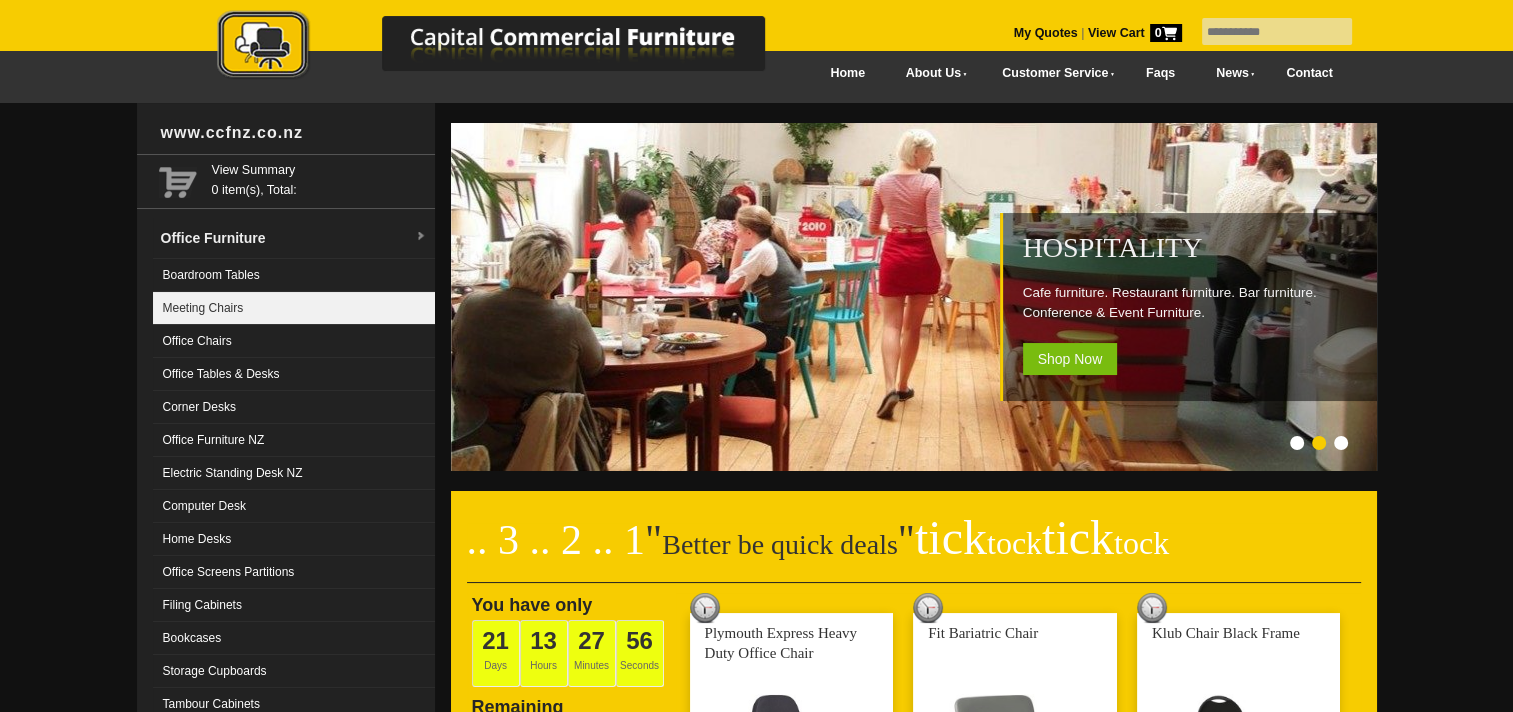 scroll, scrollTop: 0, scrollLeft: 0, axis: both 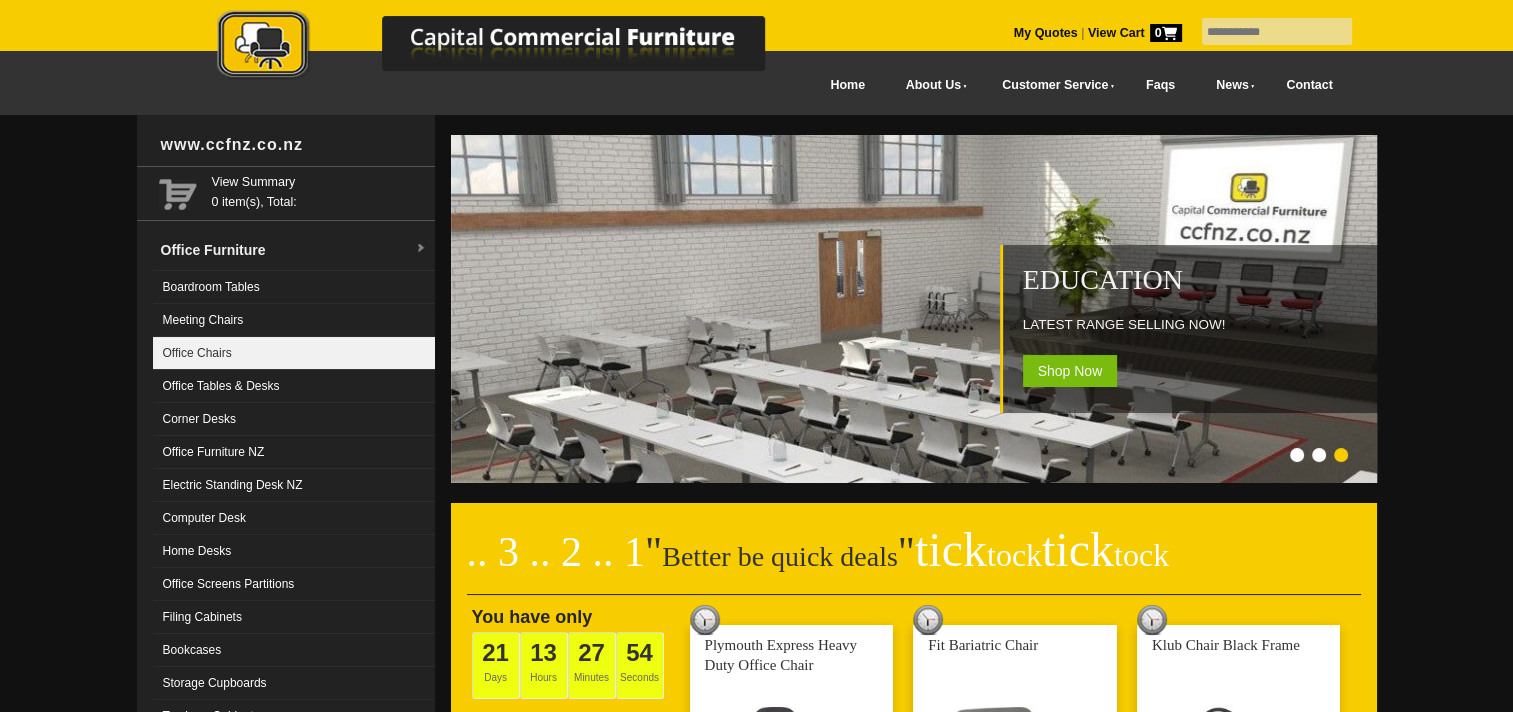 click on "Office Chairs" at bounding box center [294, 353] 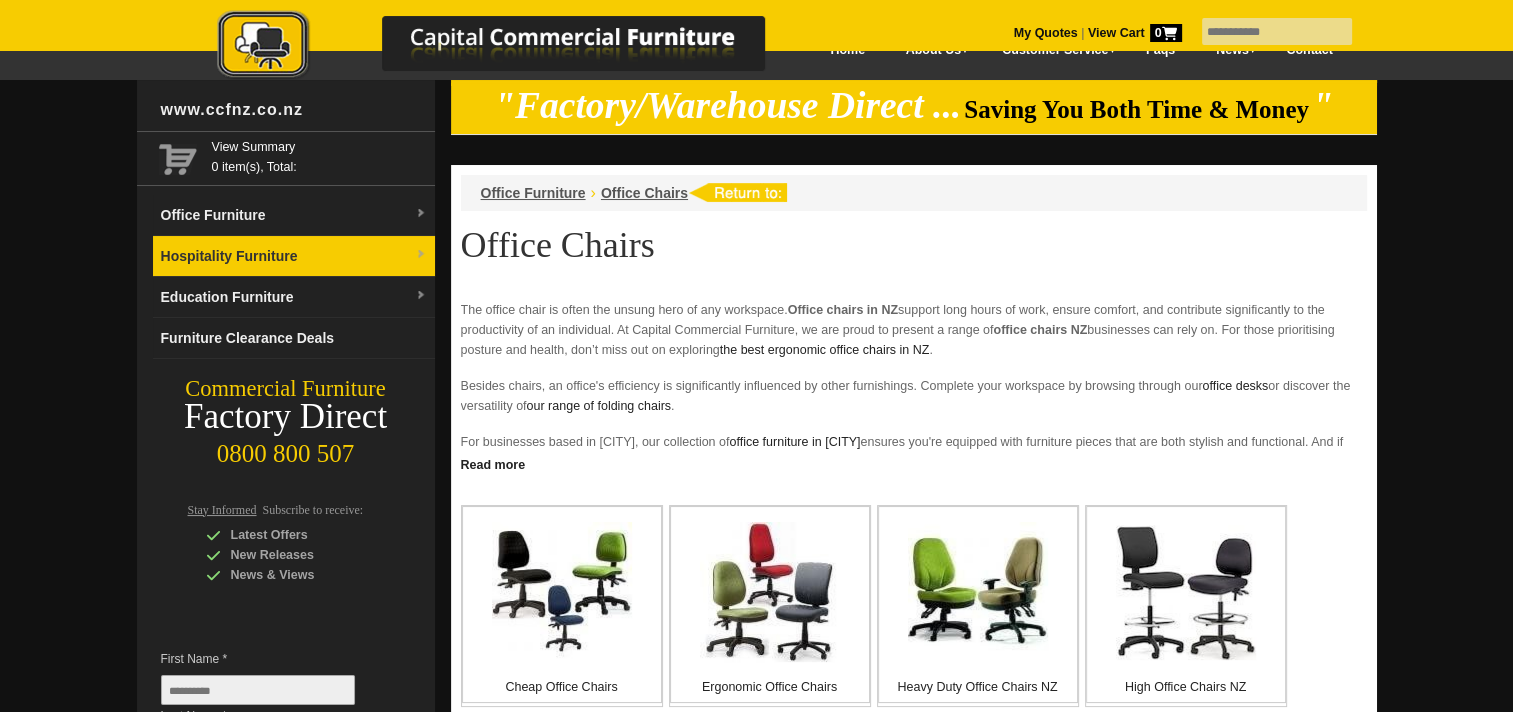 scroll, scrollTop: 0, scrollLeft: 0, axis: both 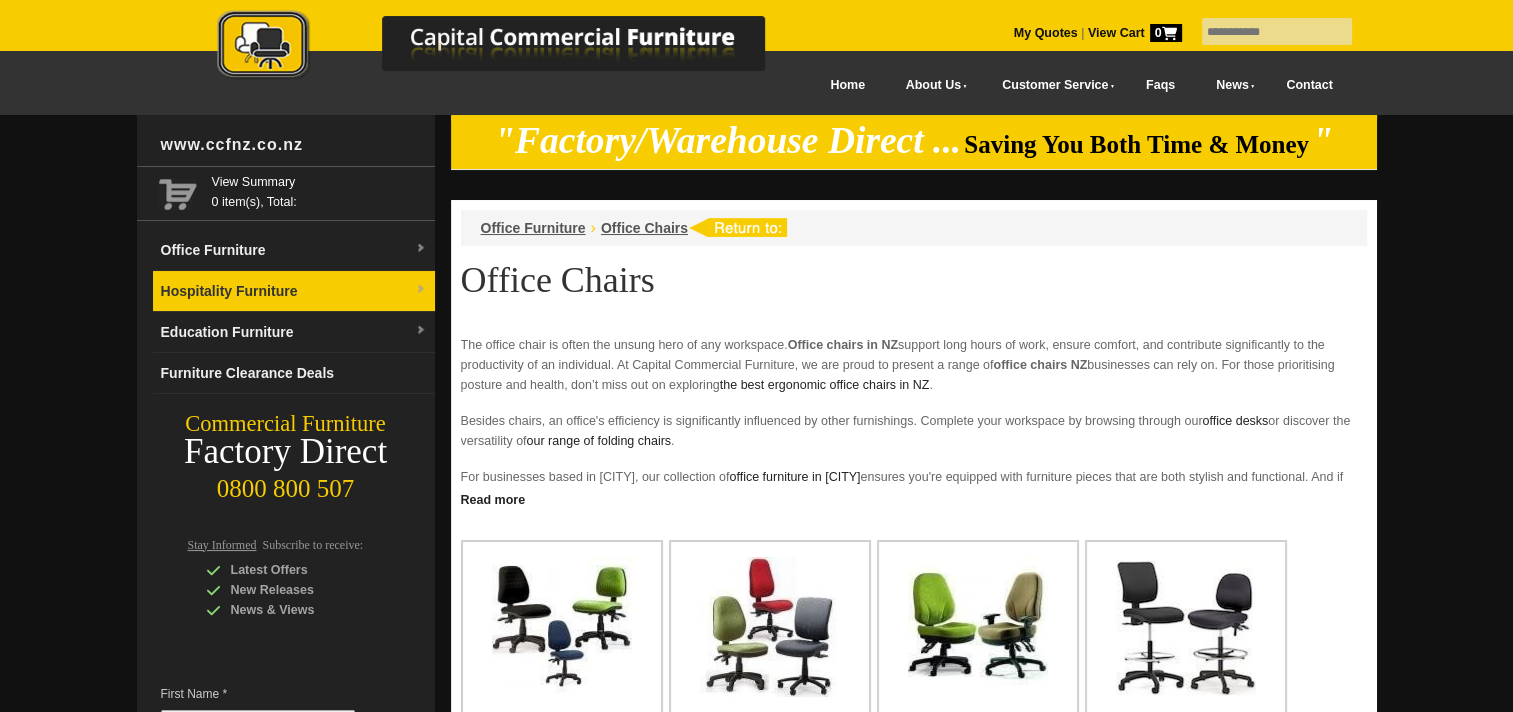 click at bounding box center [421, 290] 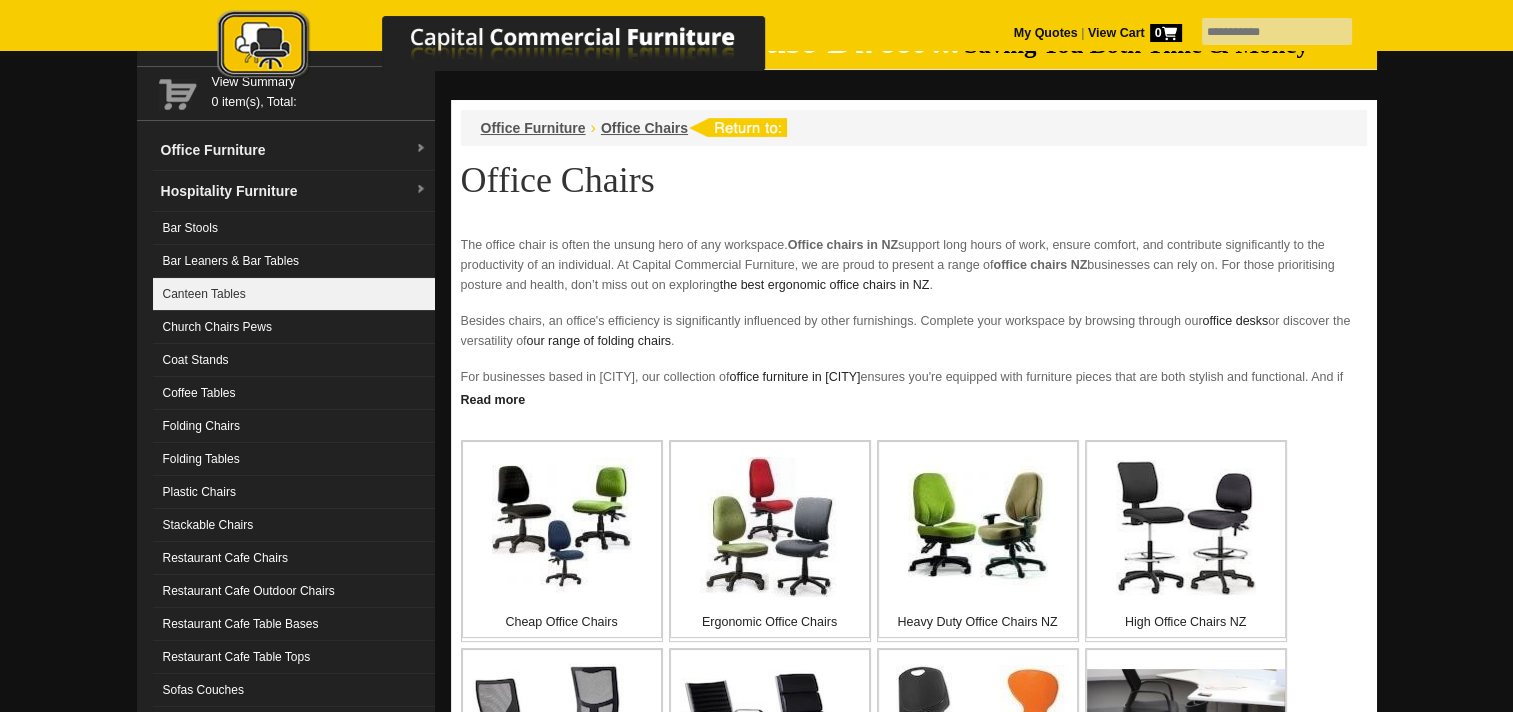 scroll, scrollTop: 200, scrollLeft: 0, axis: vertical 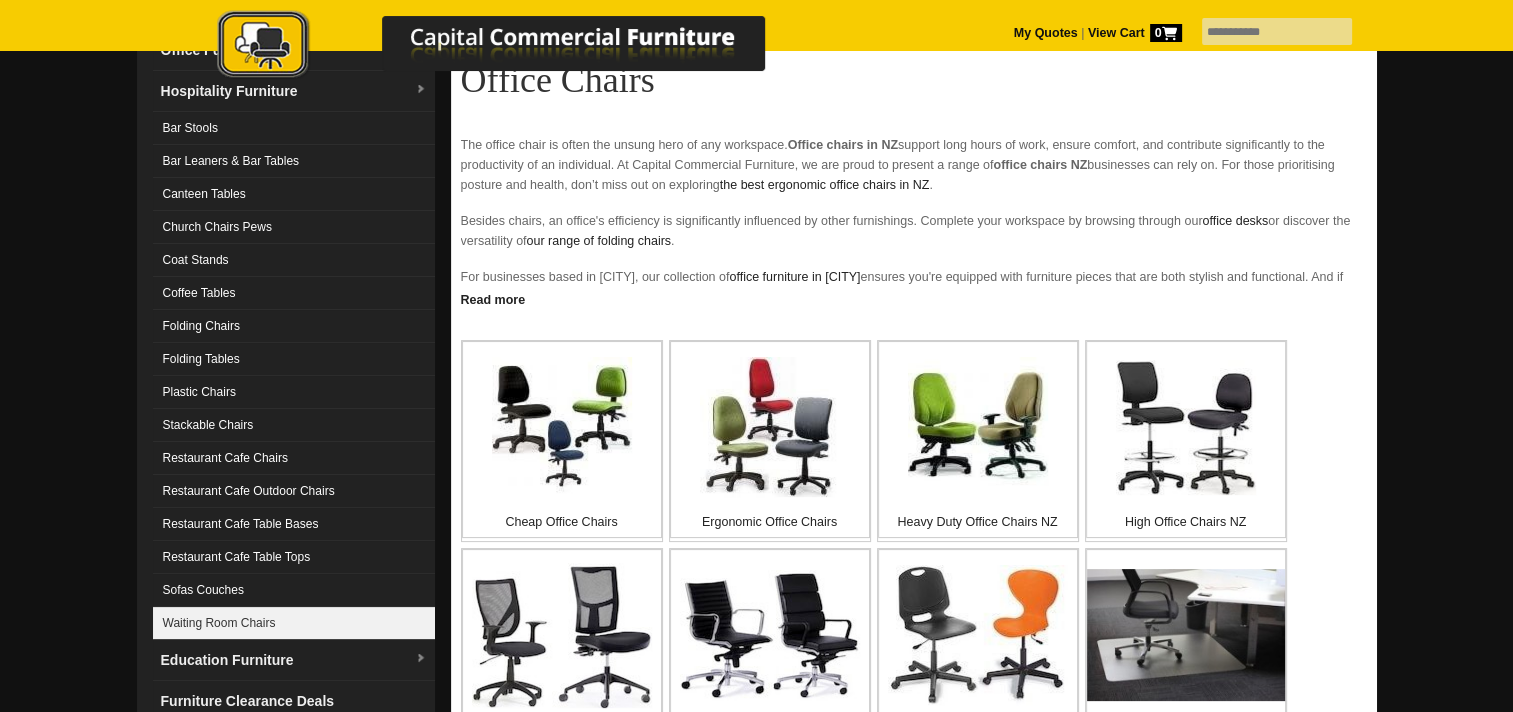 click on "Waiting Room Chairs" at bounding box center [294, 623] 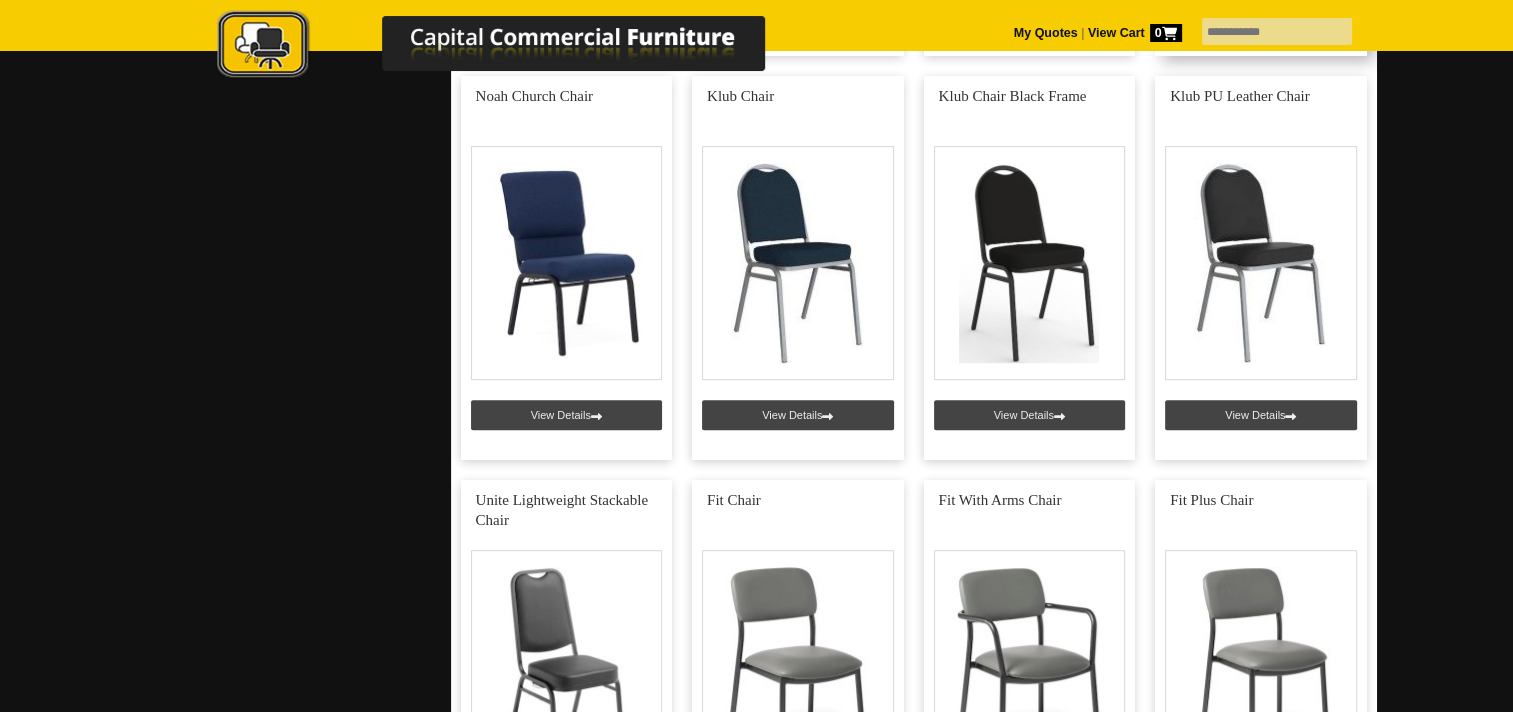 scroll, scrollTop: 900, scrollLeft: 0, axis: vertical 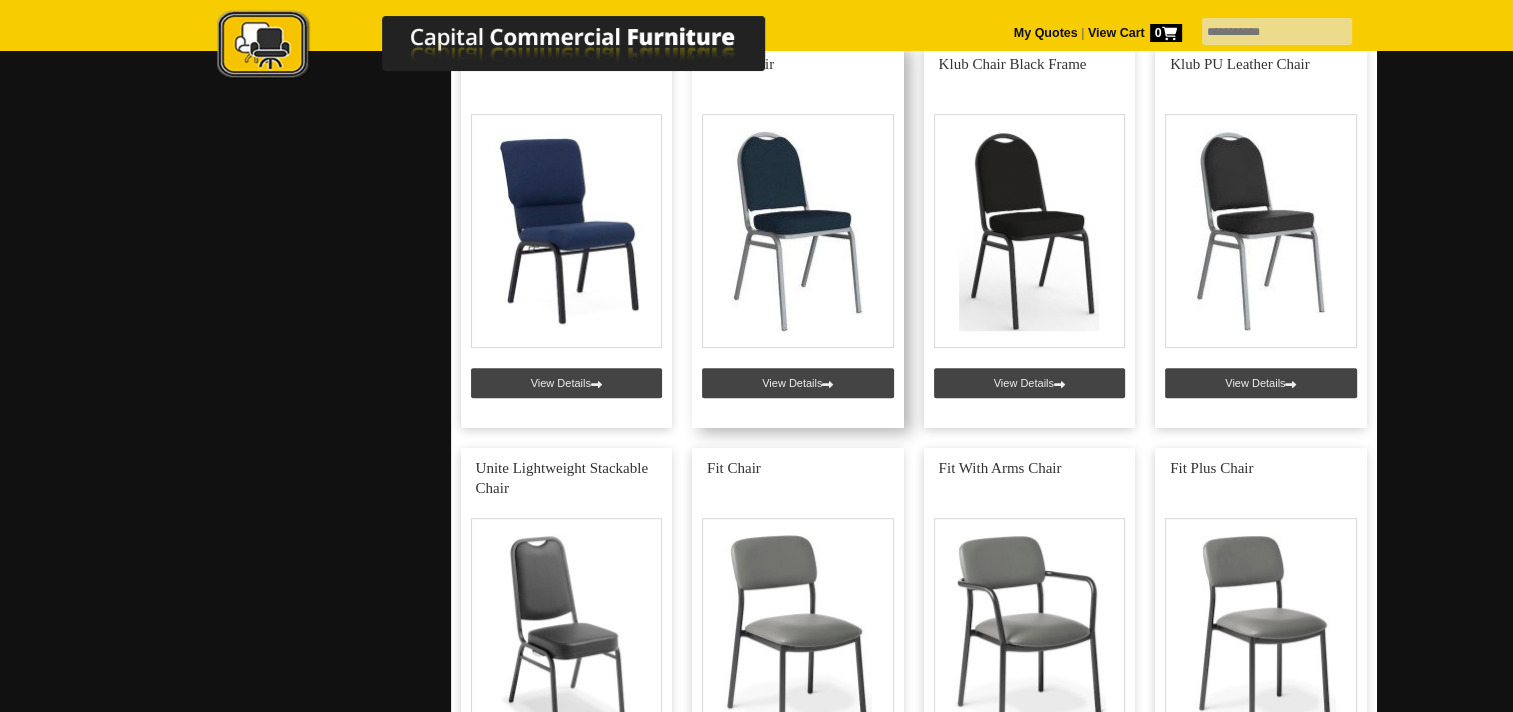 click at bounding box center [798, 236] 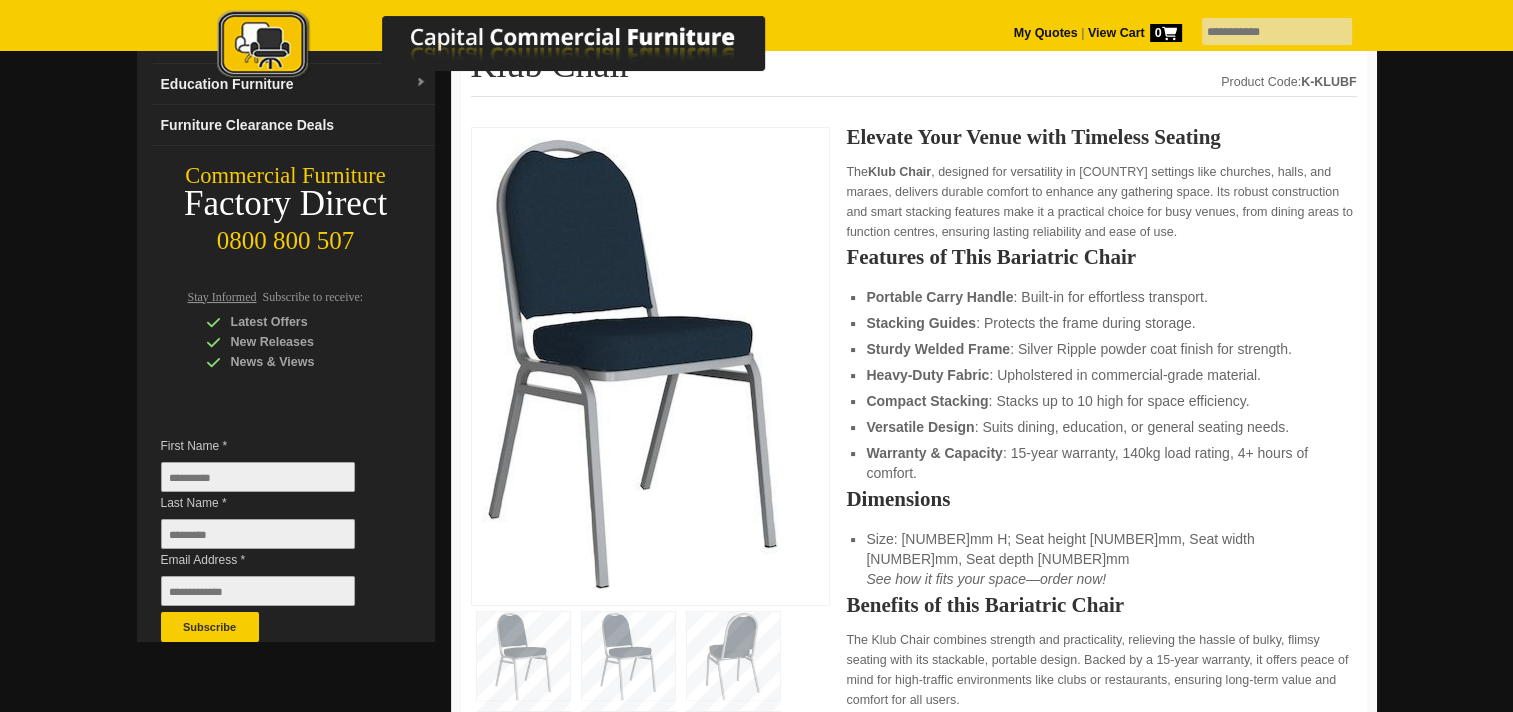 scroll, scrollTop: 200, scrollLeft: 0, axis: vertical 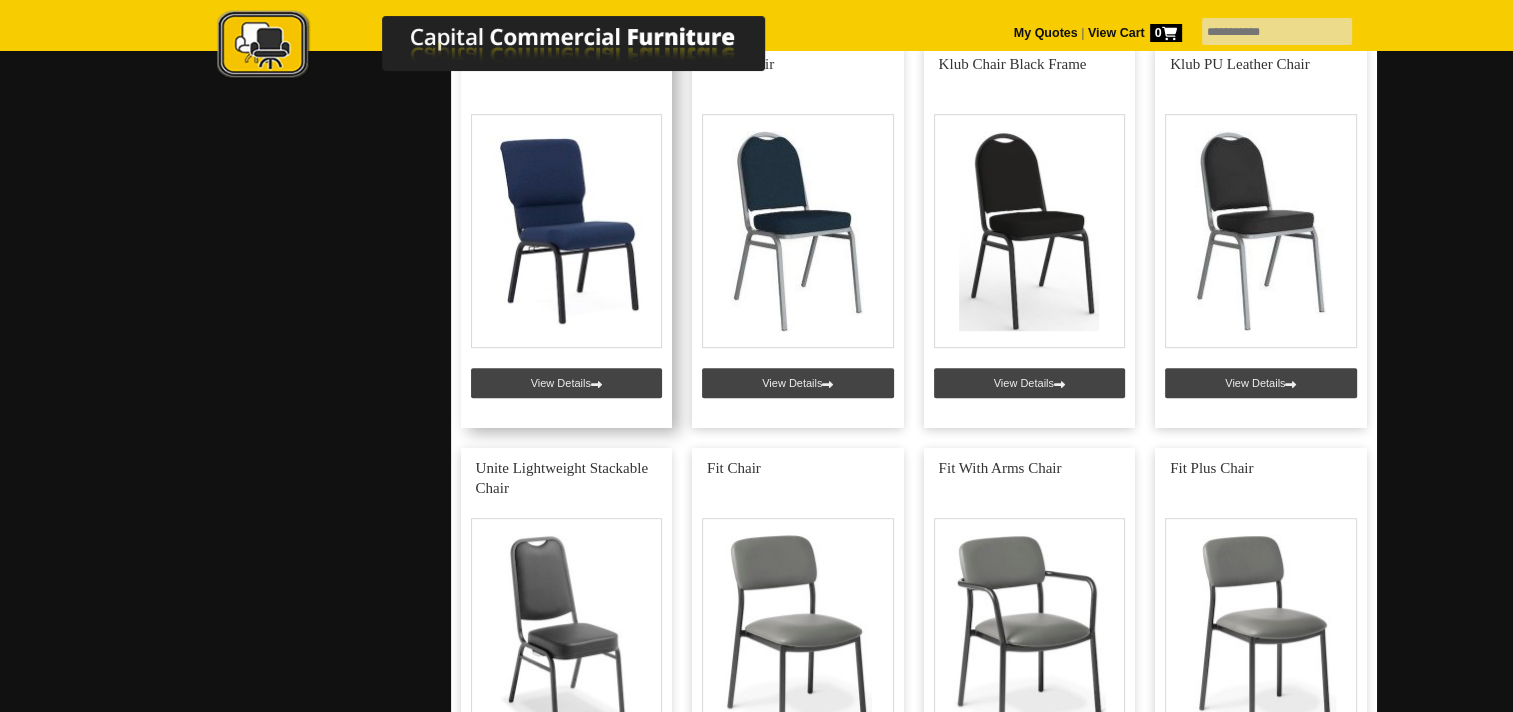 click at bounding box center [567, 236] 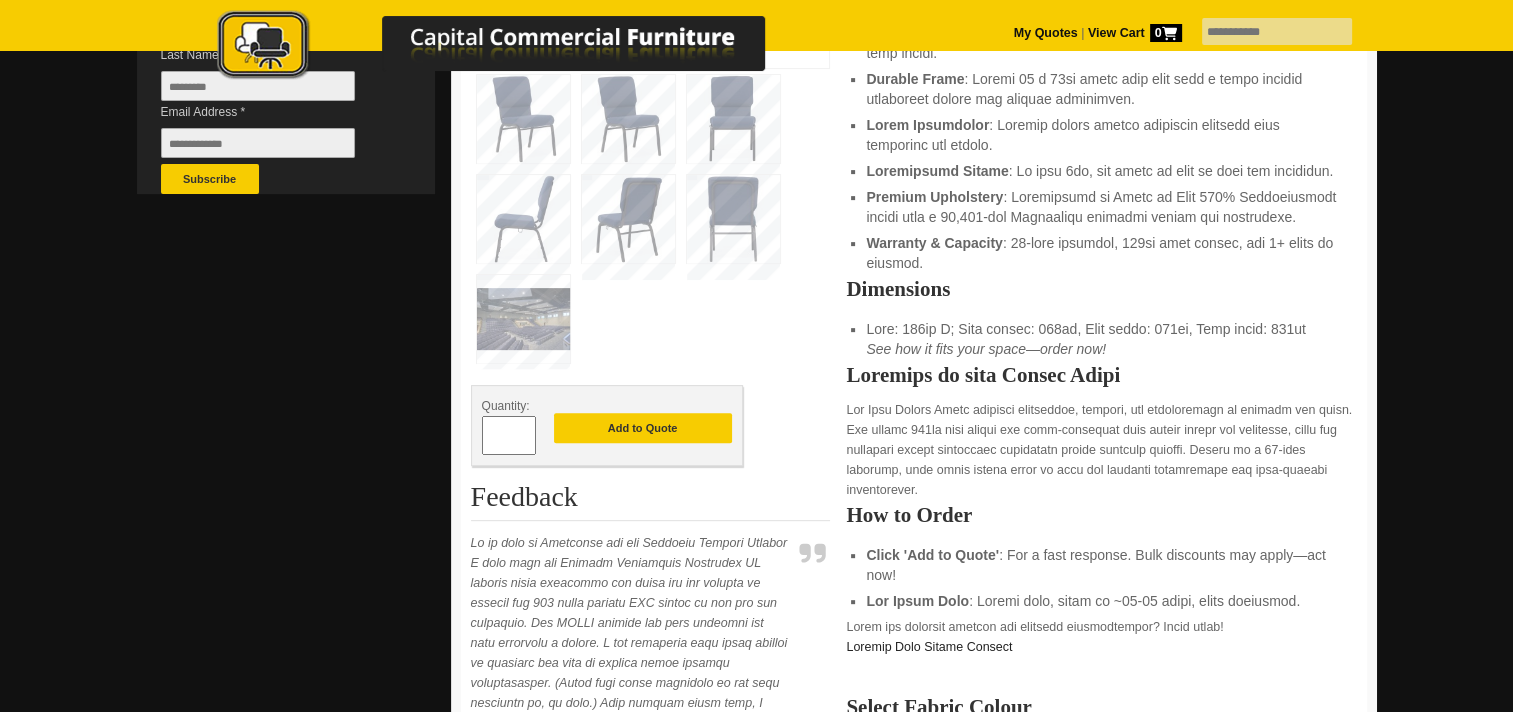 scroll, scrollTop: 700, scrollLeft: 0, axis: vertical 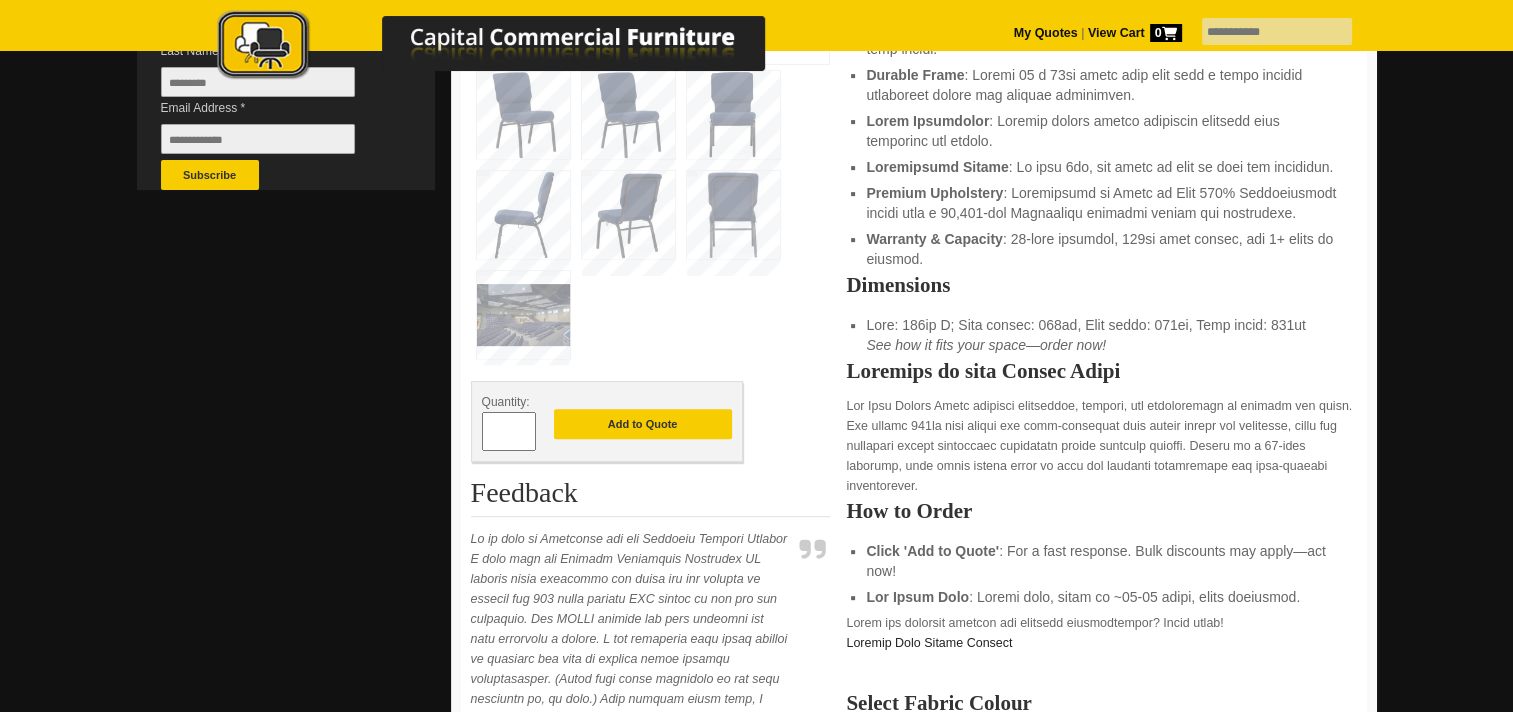 click on "*" at bounding box center [509, 431] 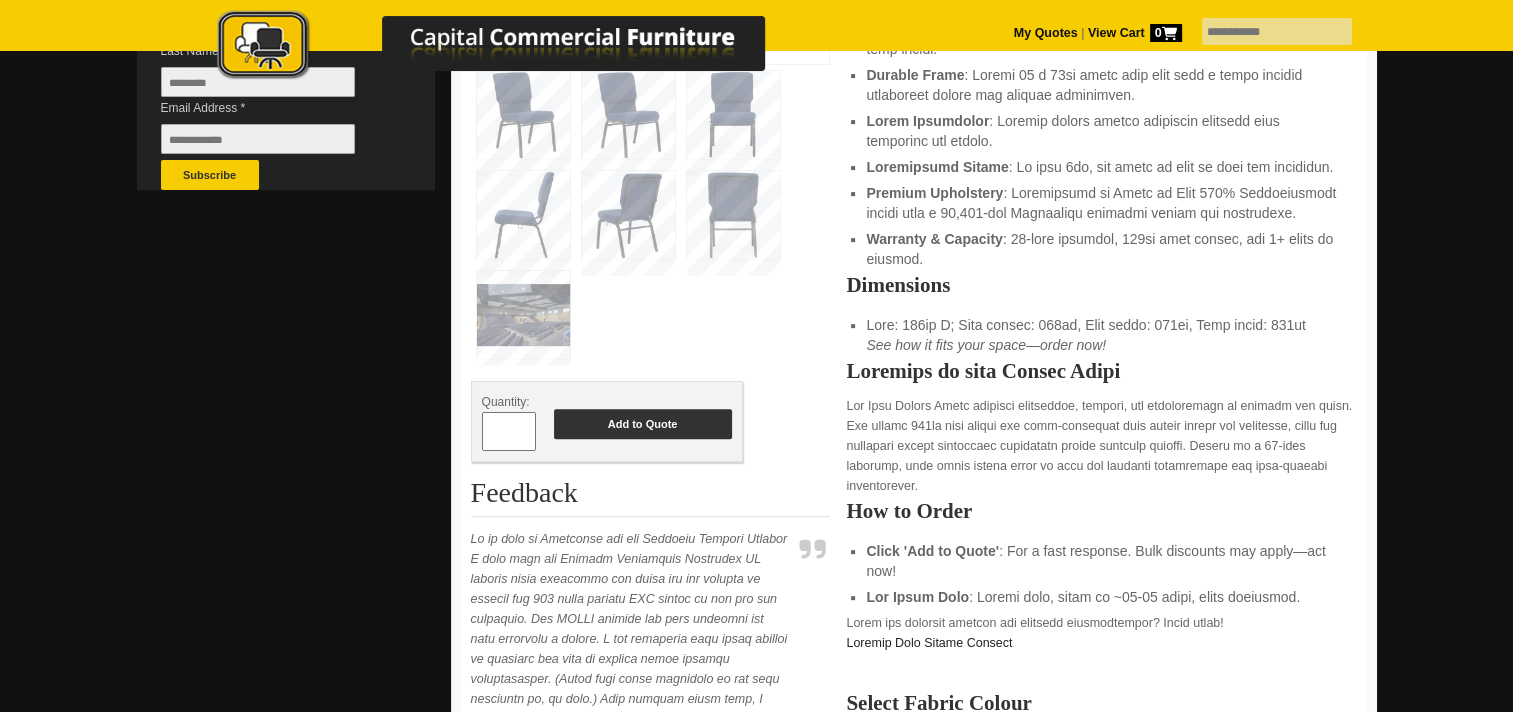 type on "*" 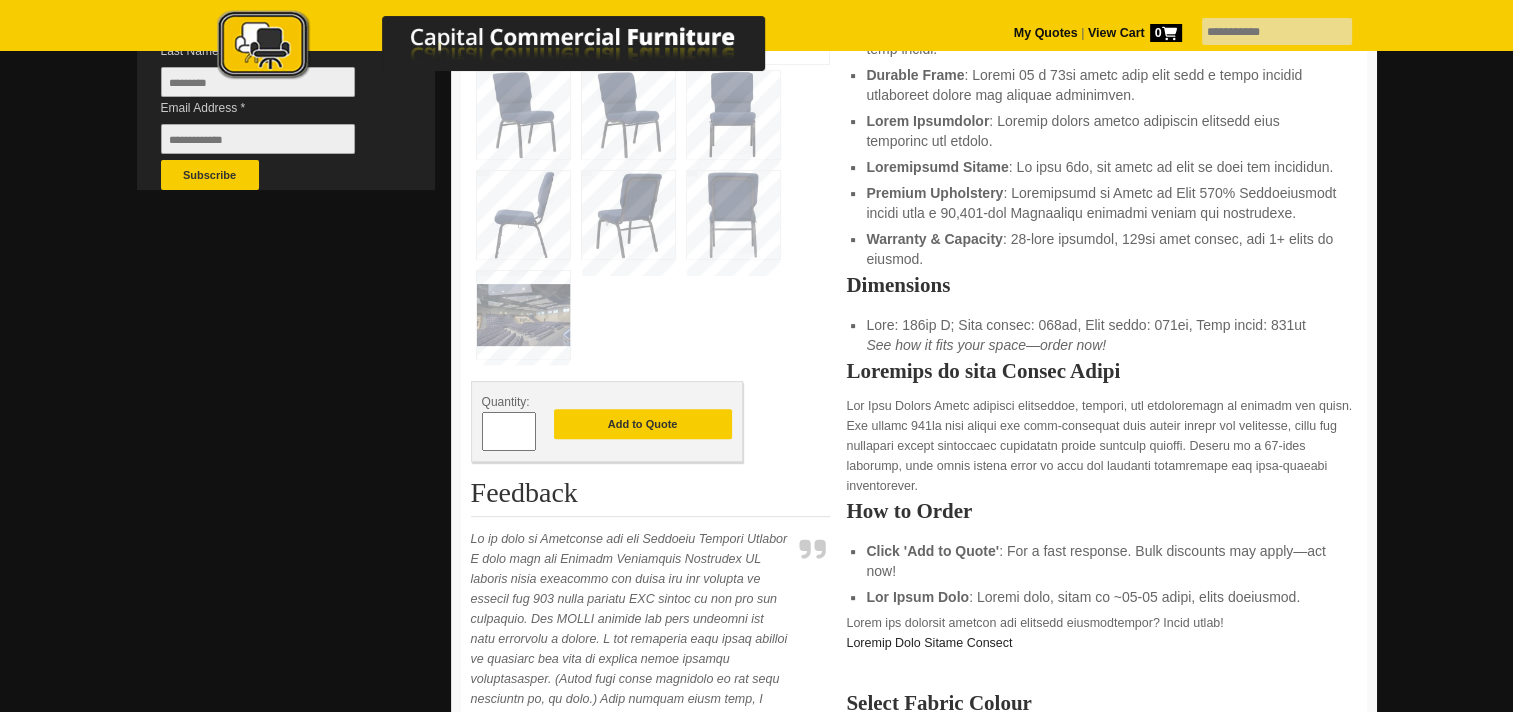 scroll, scrollTop: 1106, scrollLeft: 0, axis: vertical 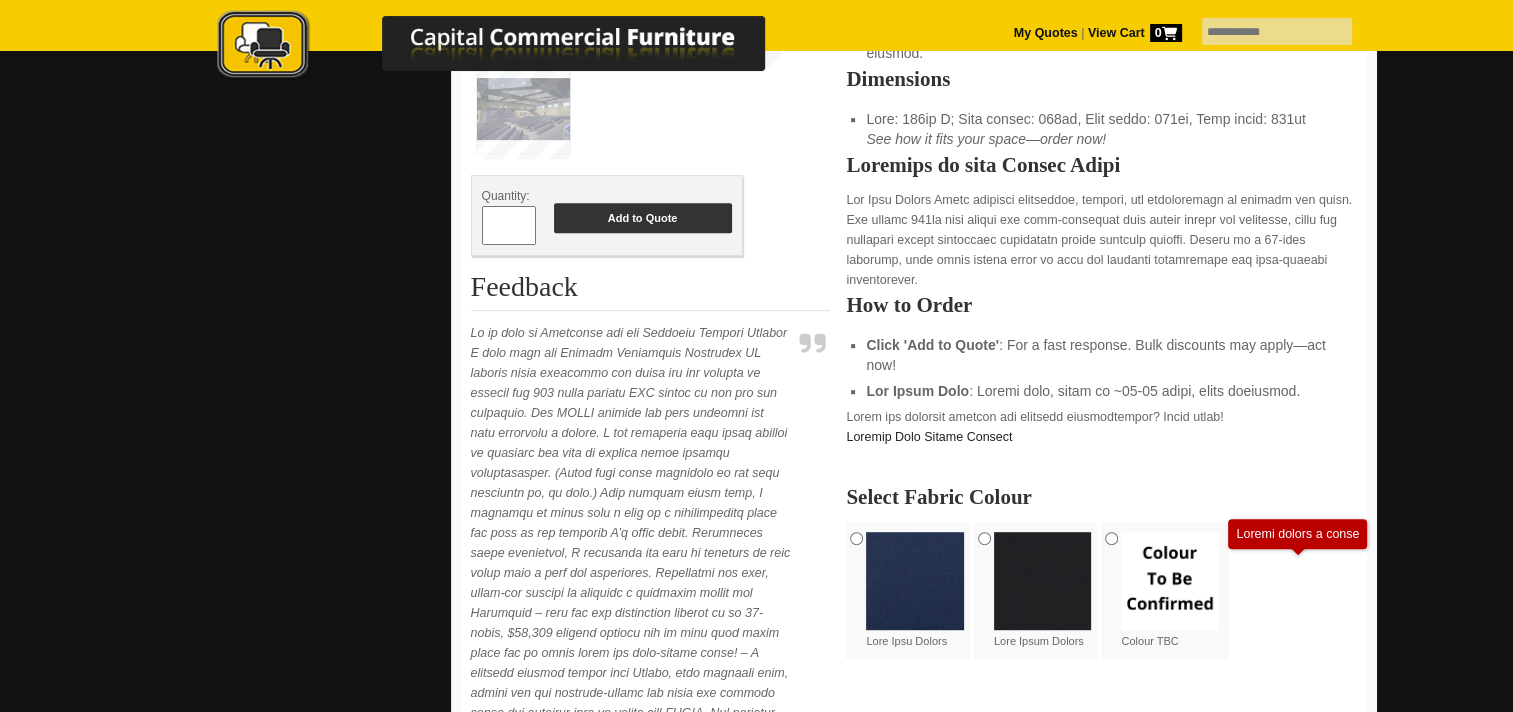 click on "Add to Quote" at bounding box center [643, 218] 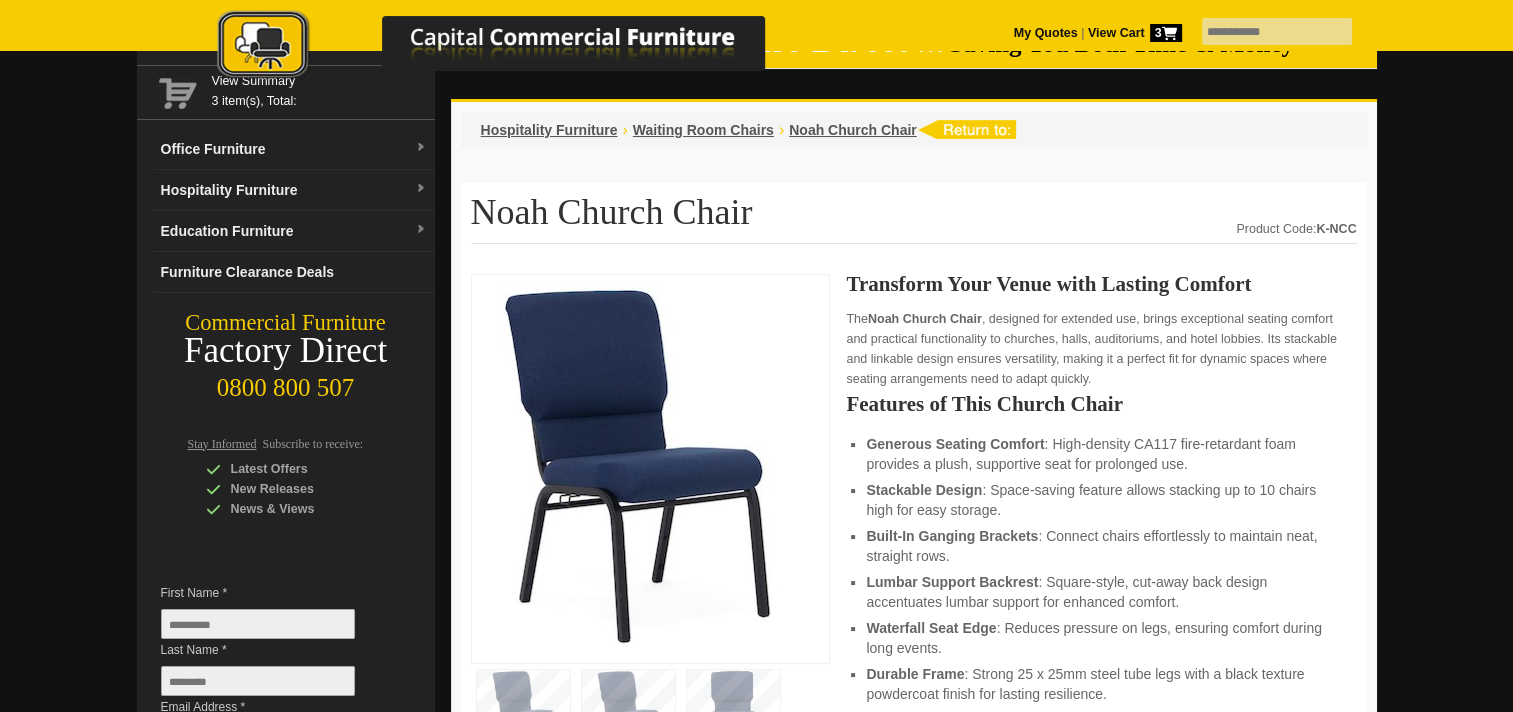 scroll, scrollTop: 100, scrollLeft: 0, axis: vertical 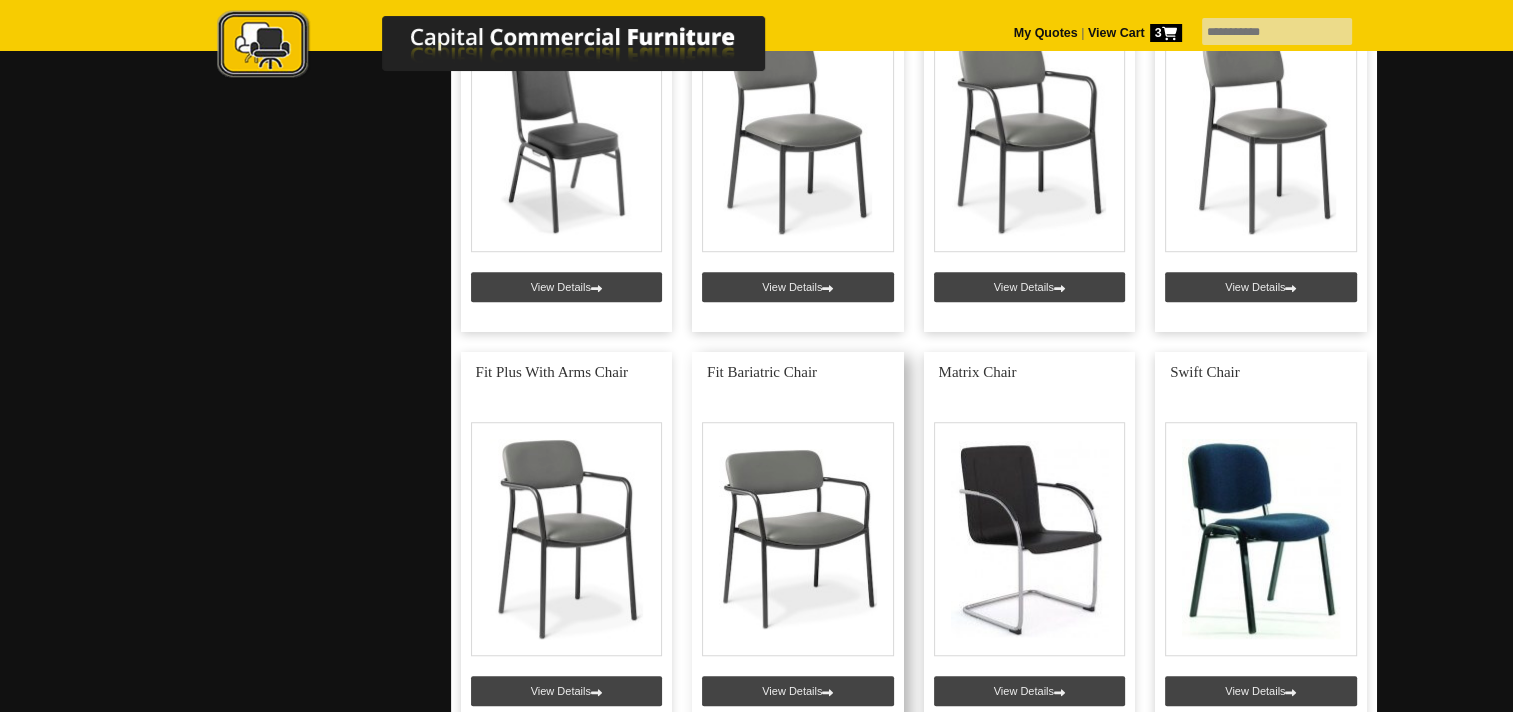 click at bounding box center (798, 544) 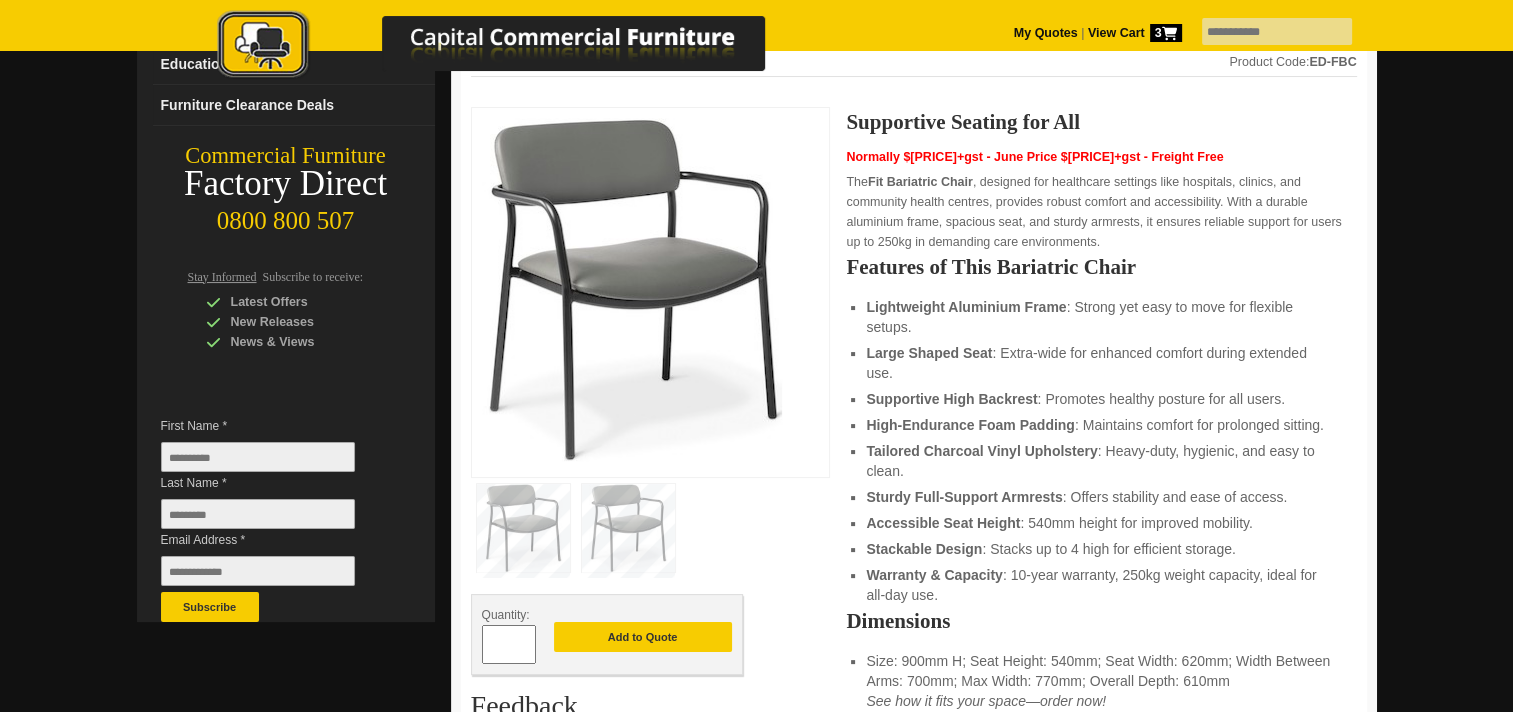 scroll, scrollTop: 400, scrollLeft: 0, axis: vertical 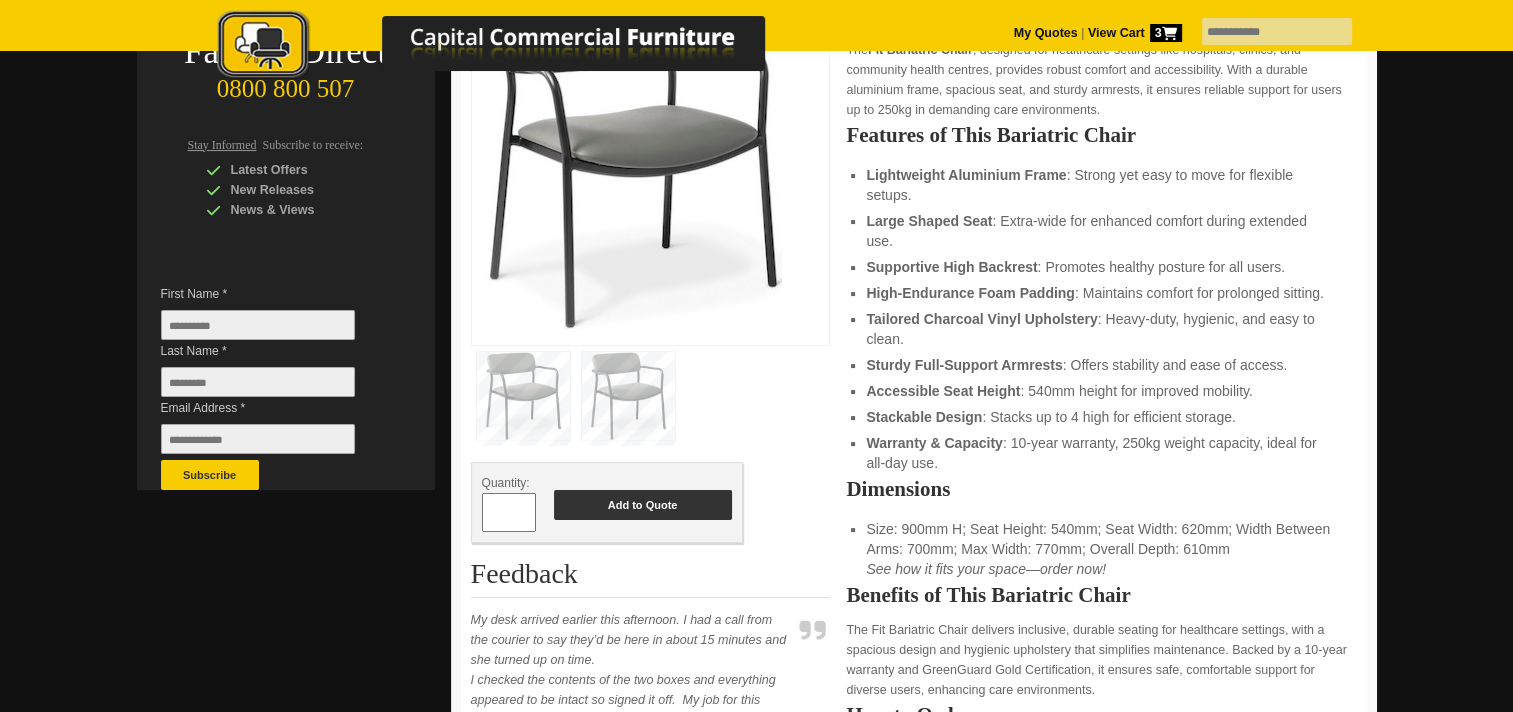 click on "Add to Quote" at bounding box center [643, 505] 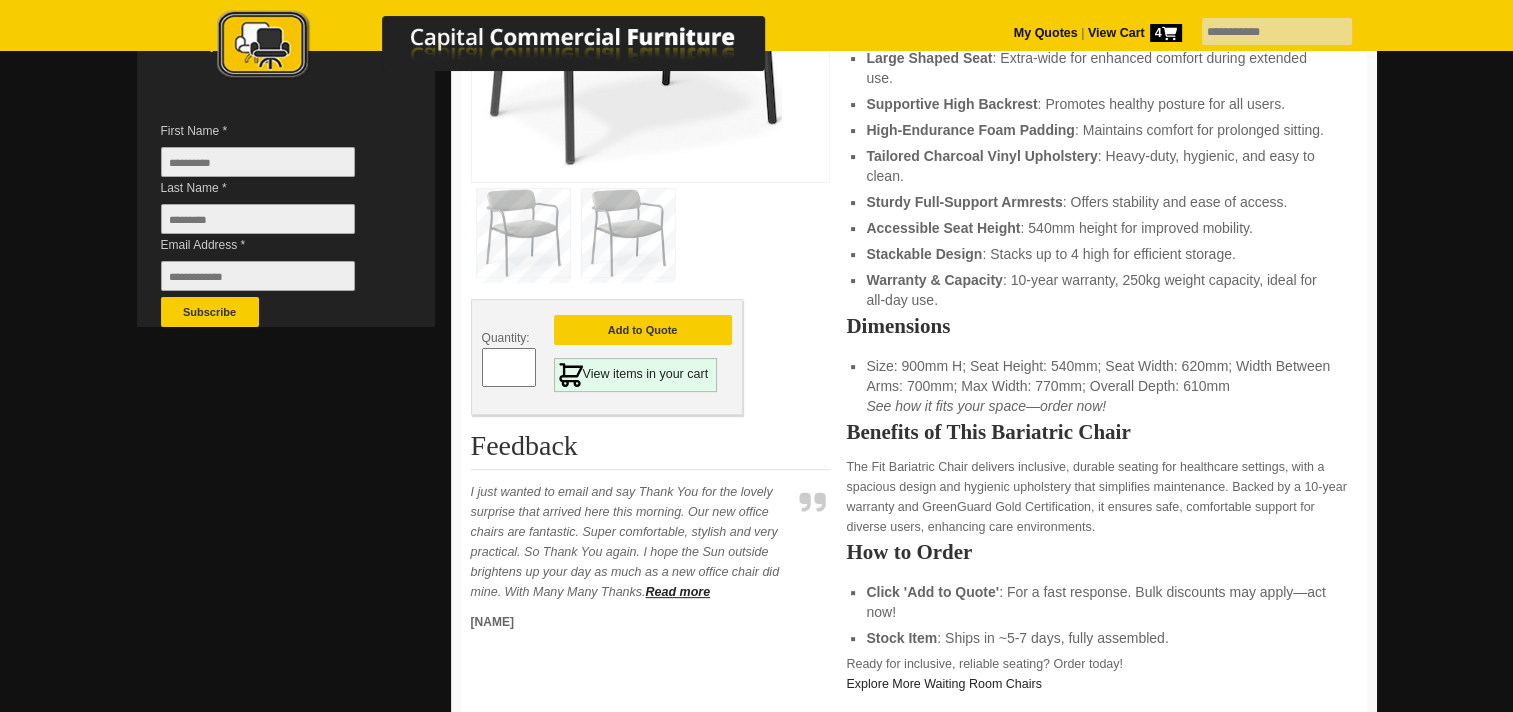 scroll, scrollTop: 500, scrollLeft: 0, axis: vertical 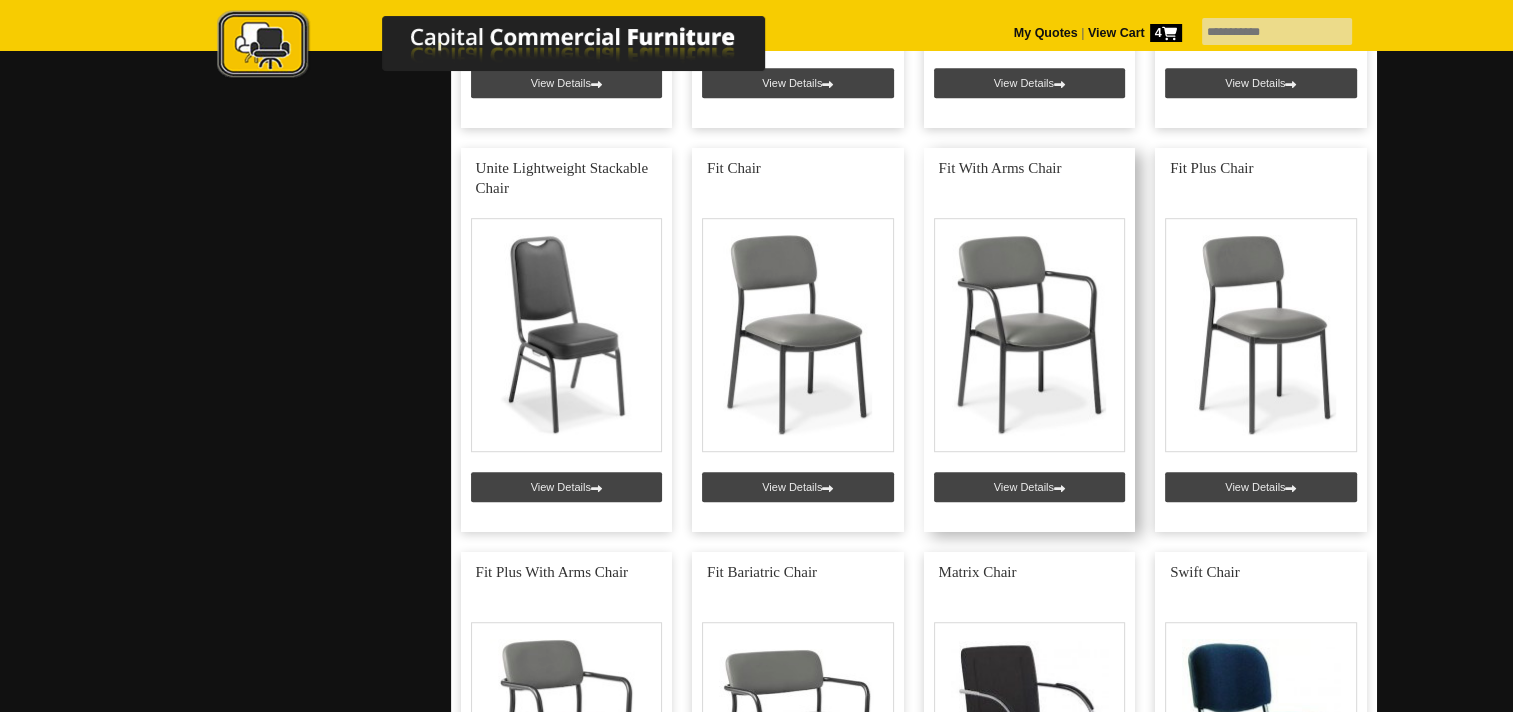 click at bounding box center (1030, 340) 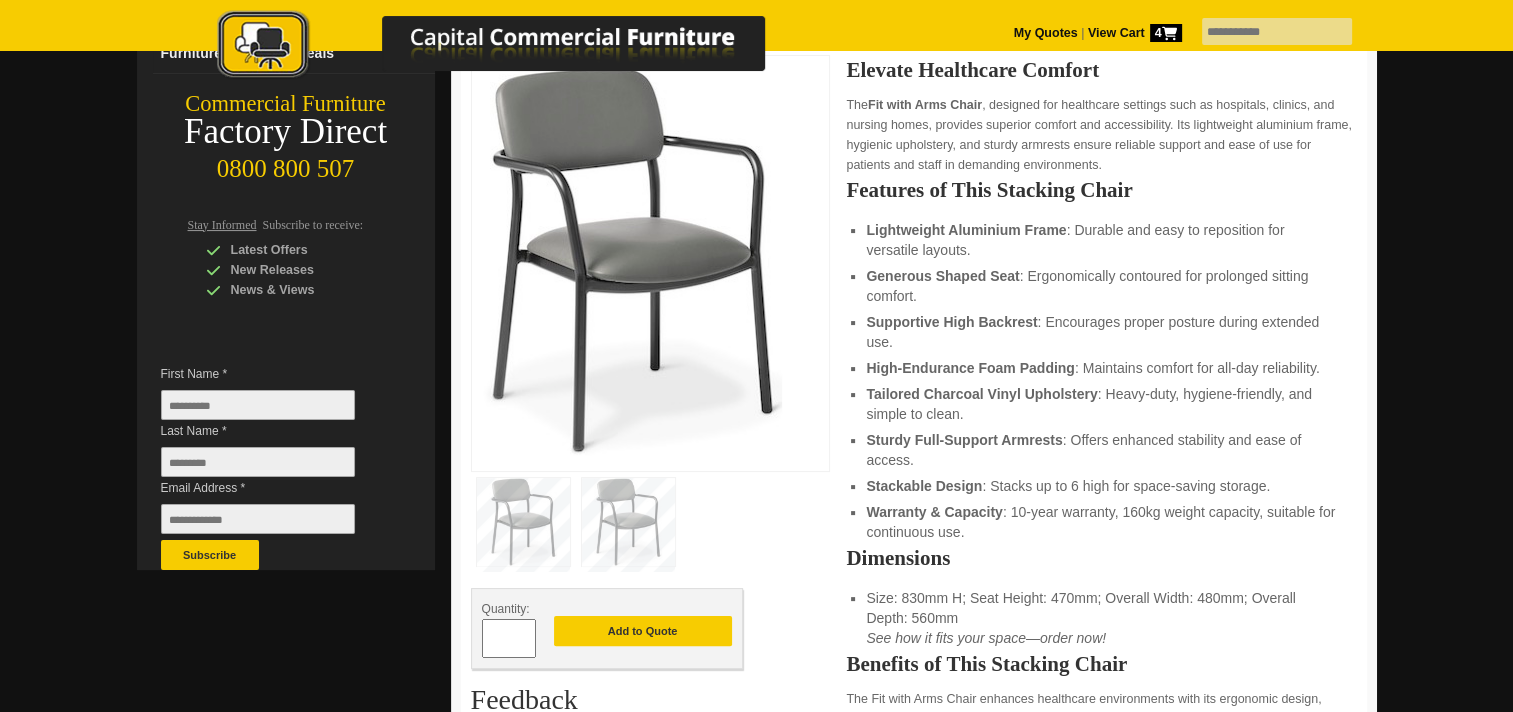 scroll, scrollTop: 300, scrollLeft: 0, axis: vertical 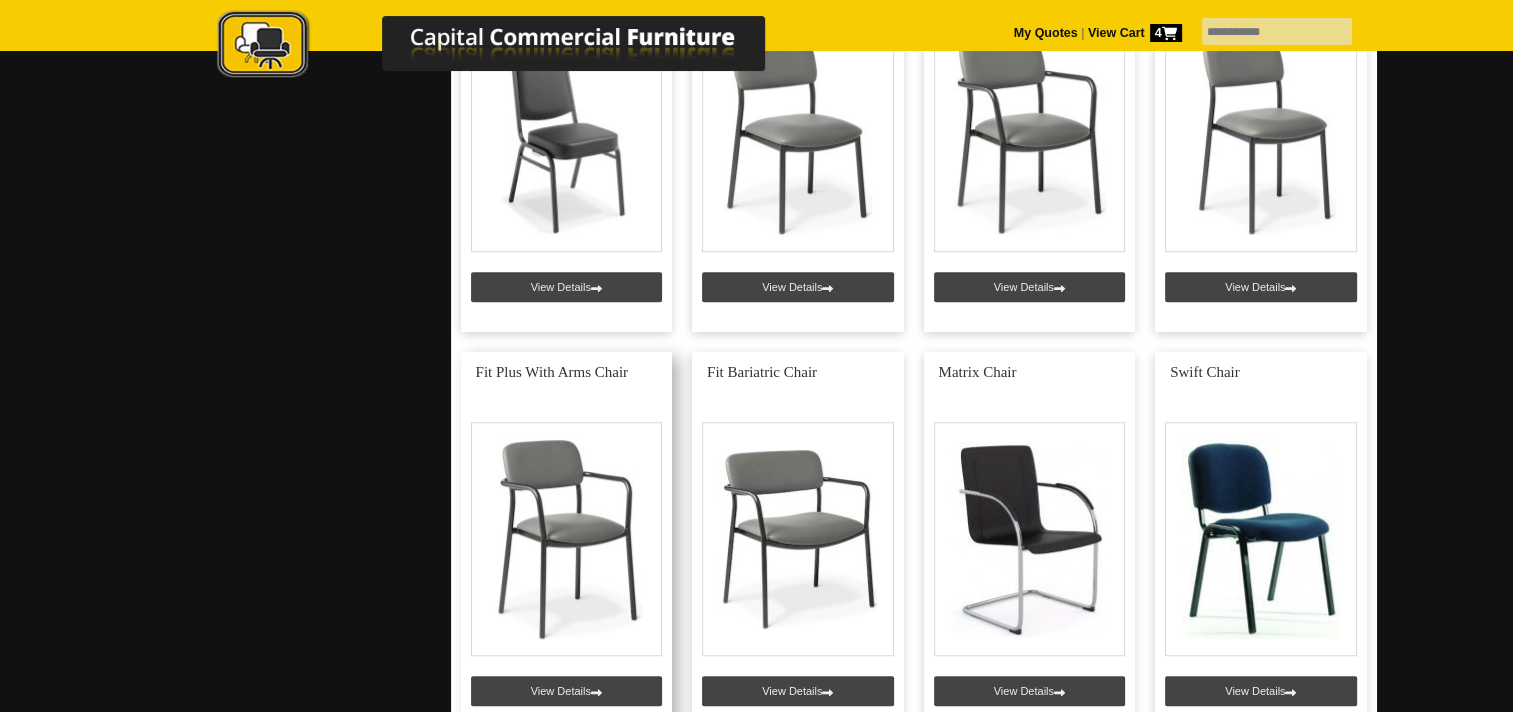 click at bounding box center (567, 544) 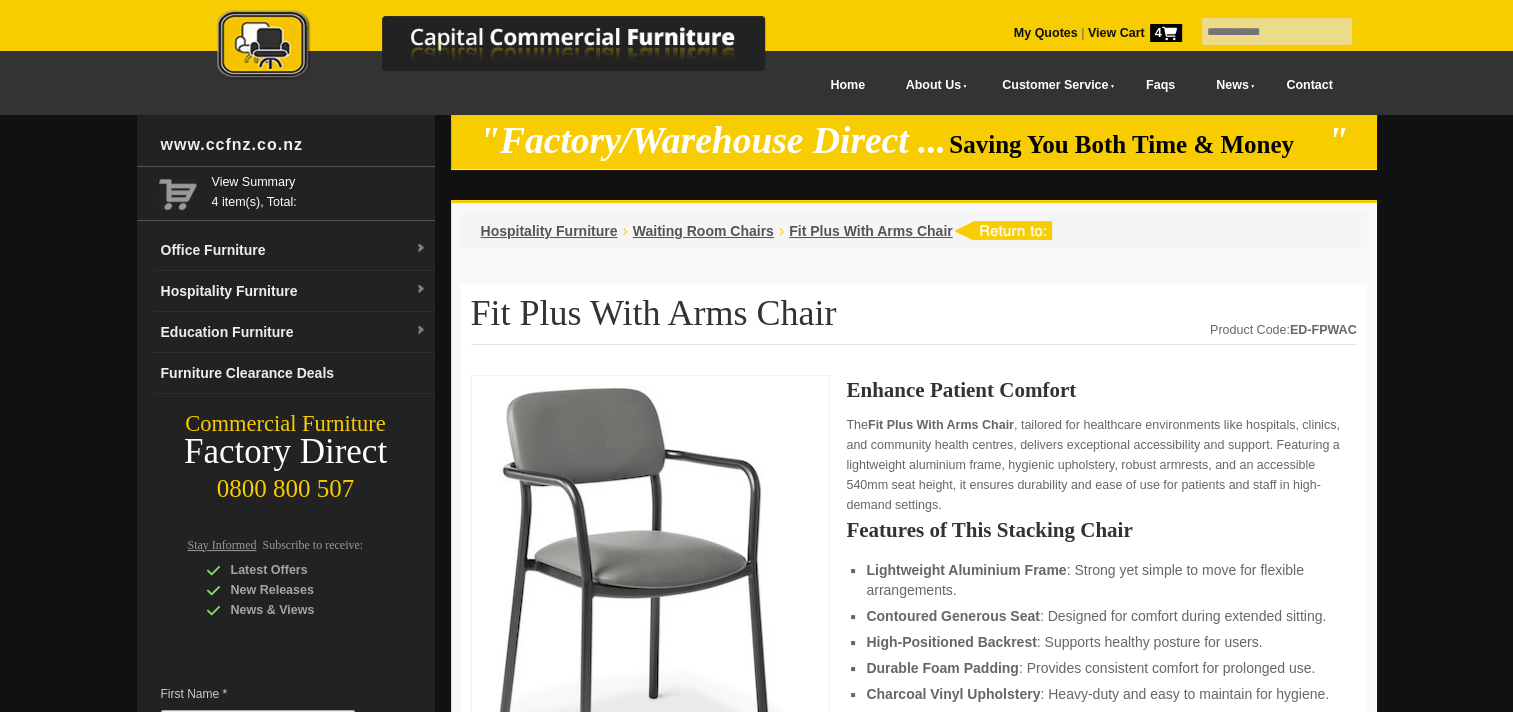 scroll, scrollTop: 200, scrollLeft: 0, axis: vertical 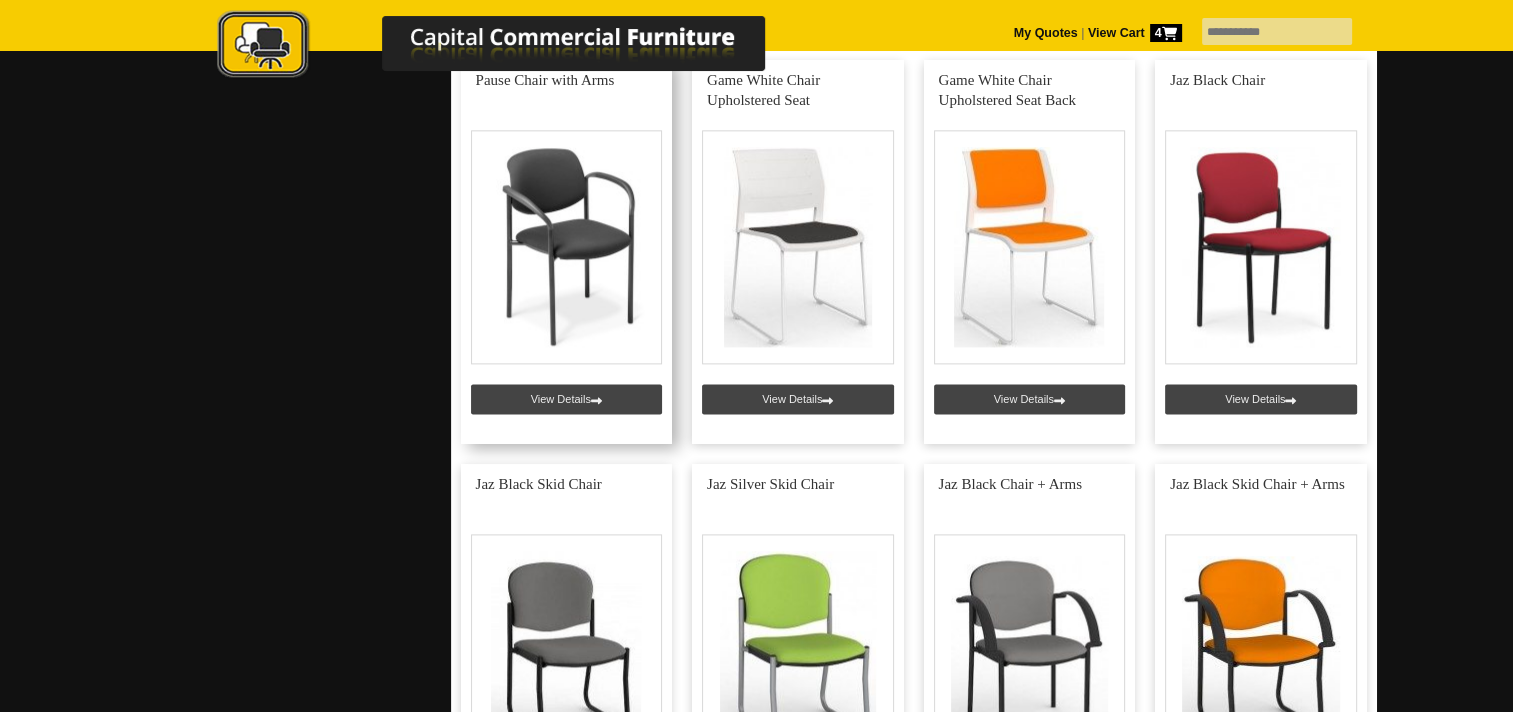 click at bounding box center (567, 252) 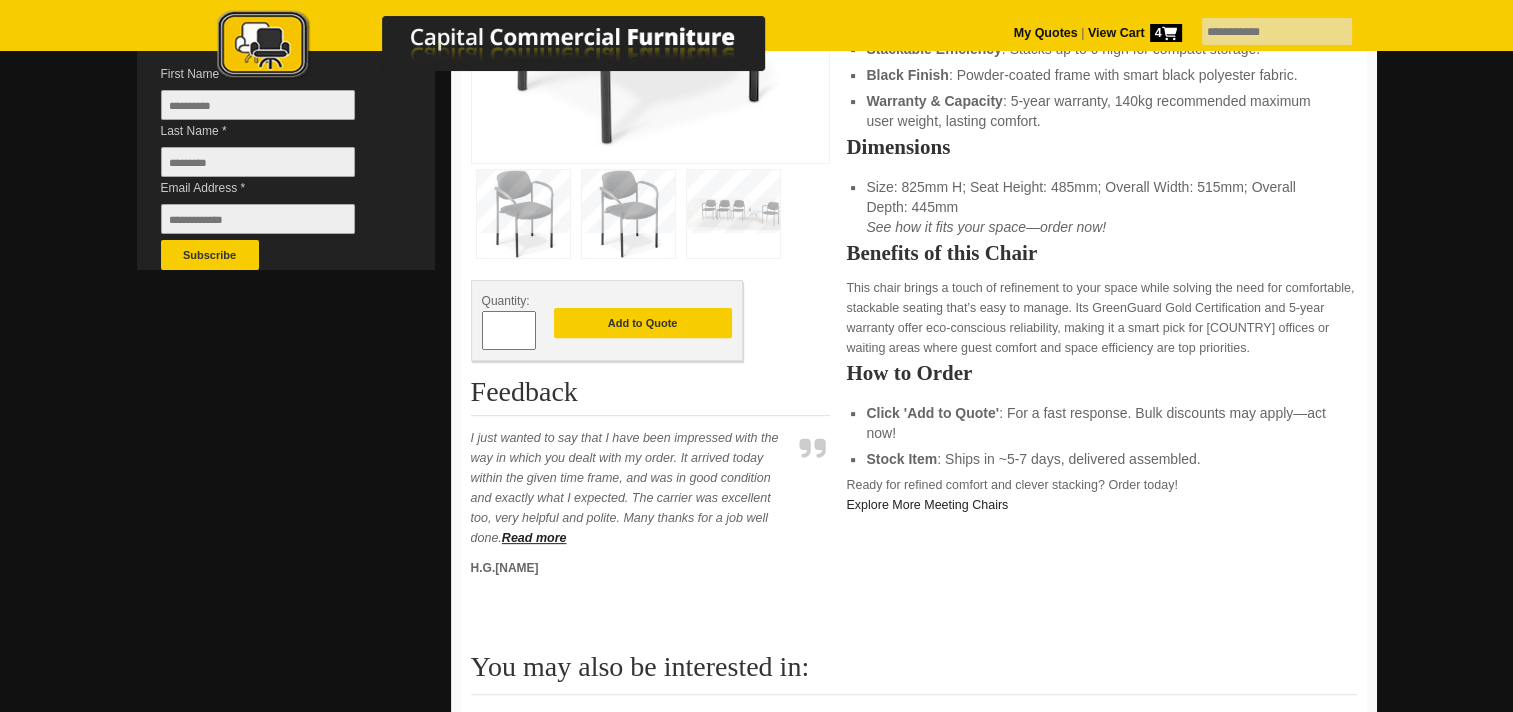 scroll, scrollTop: 600, scrollLeft: 0, axis: vertical 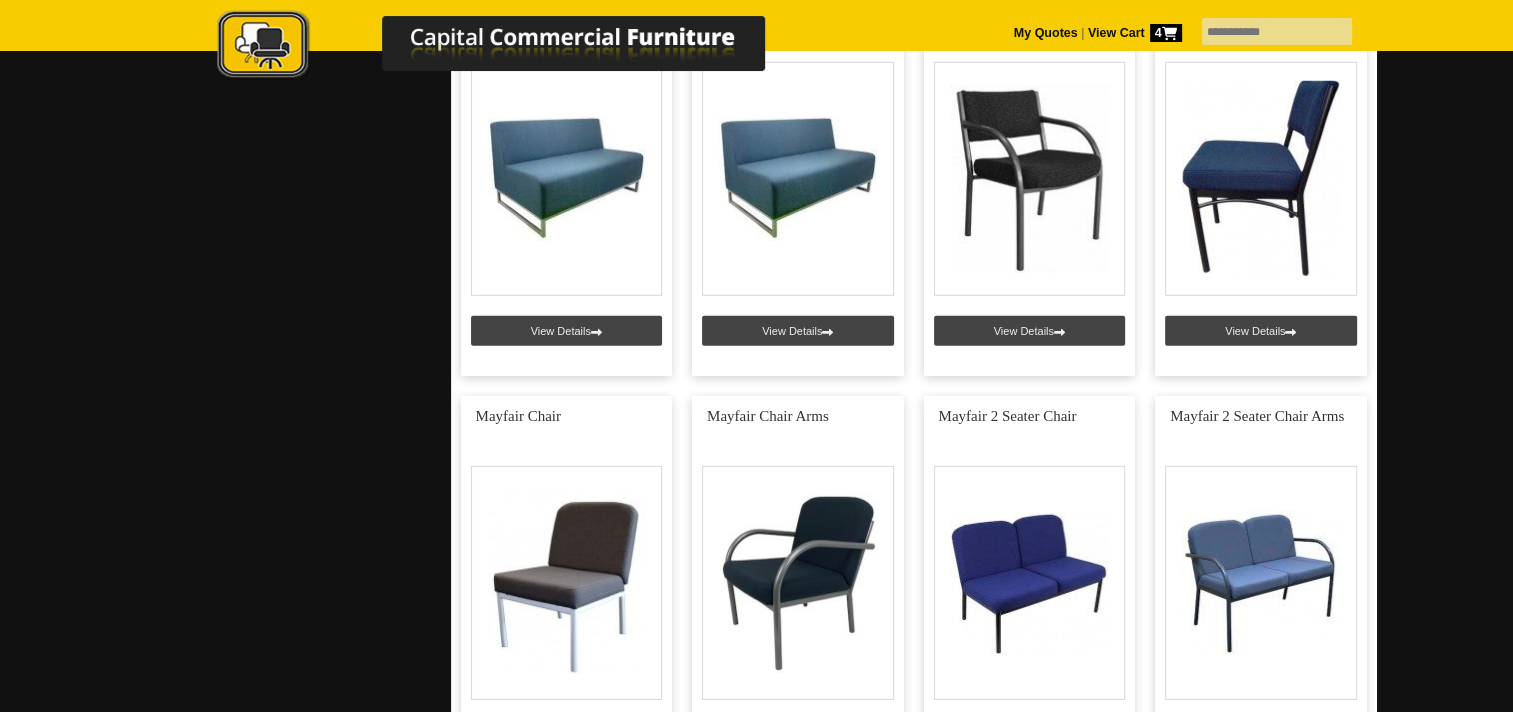 click on "4" at bounding box center [1166, 33] 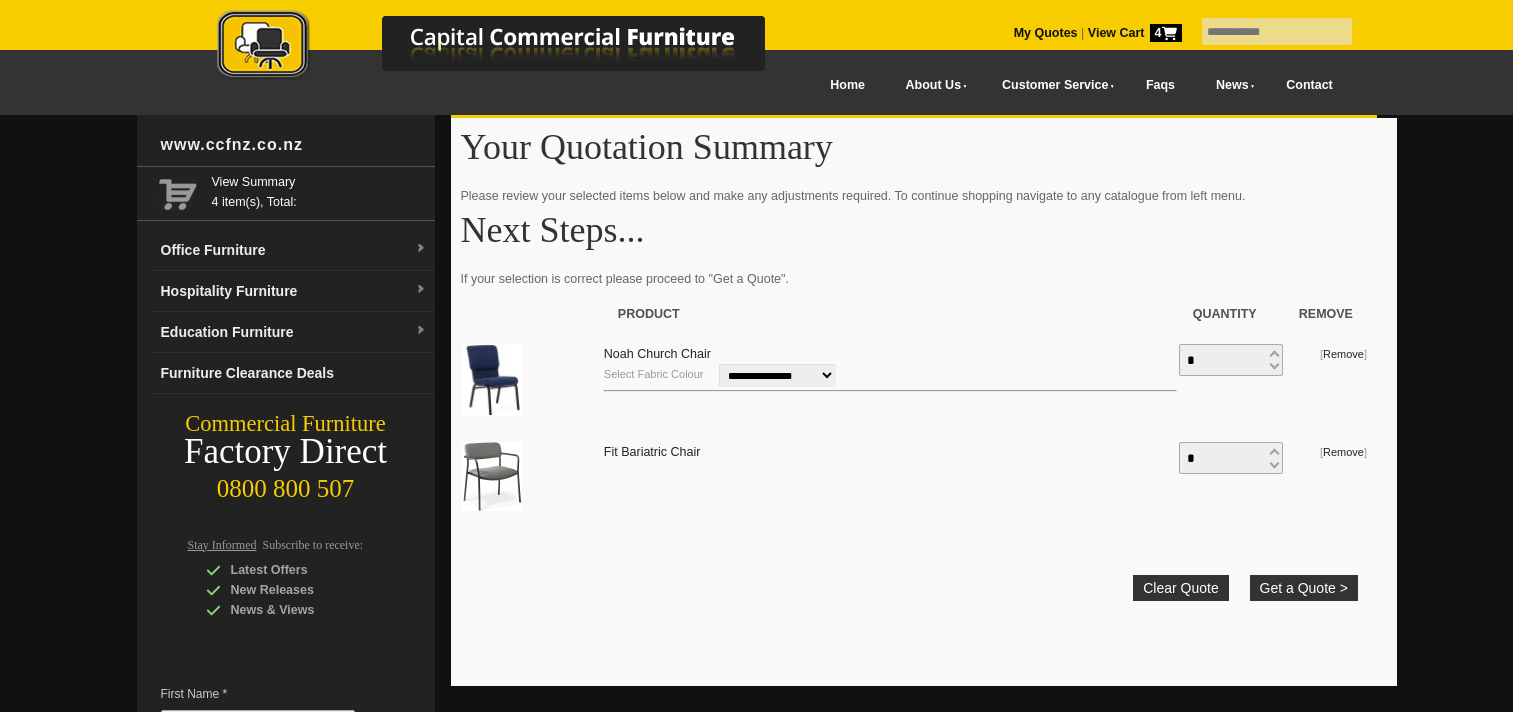 scroll, scrollTop: 0, scrollLeft: 0, axis: both 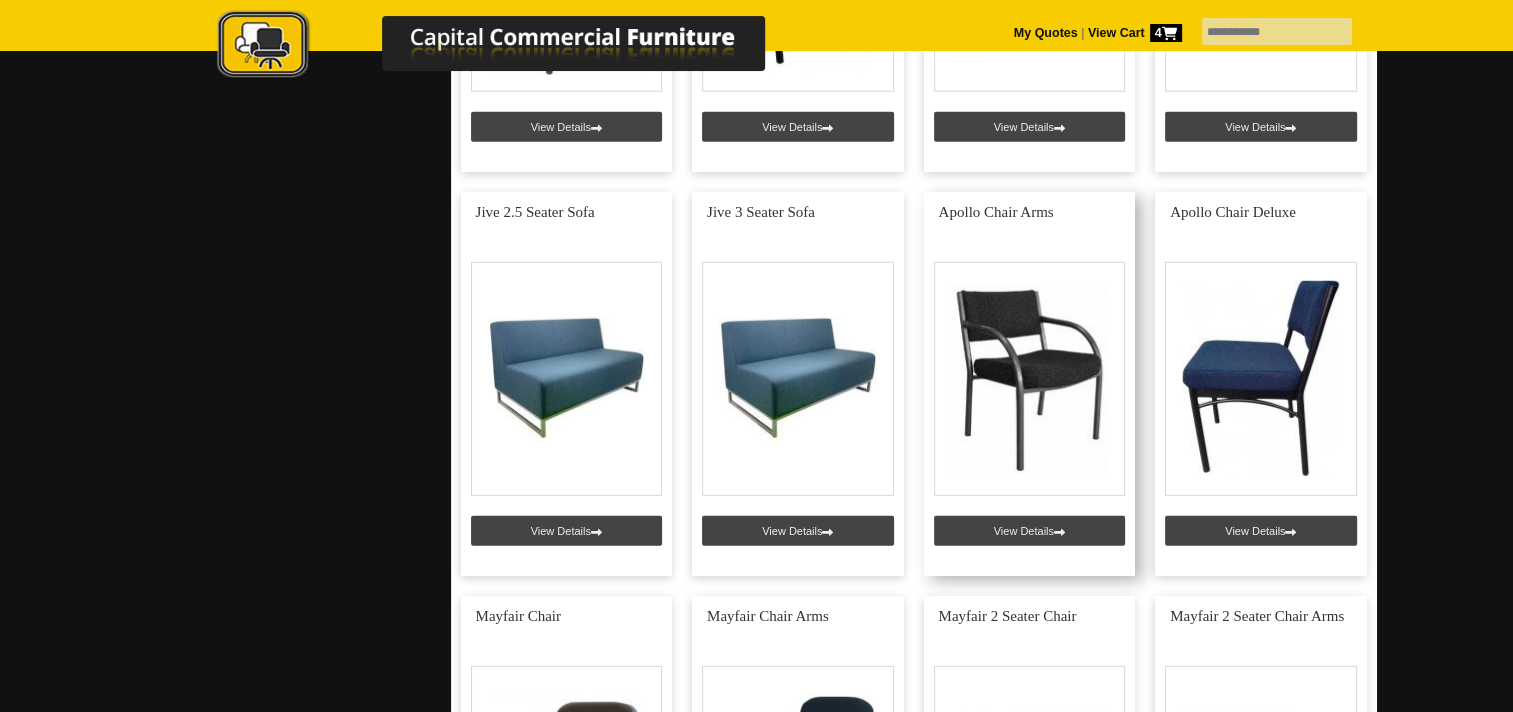 click at bounding box center (1030, 384) 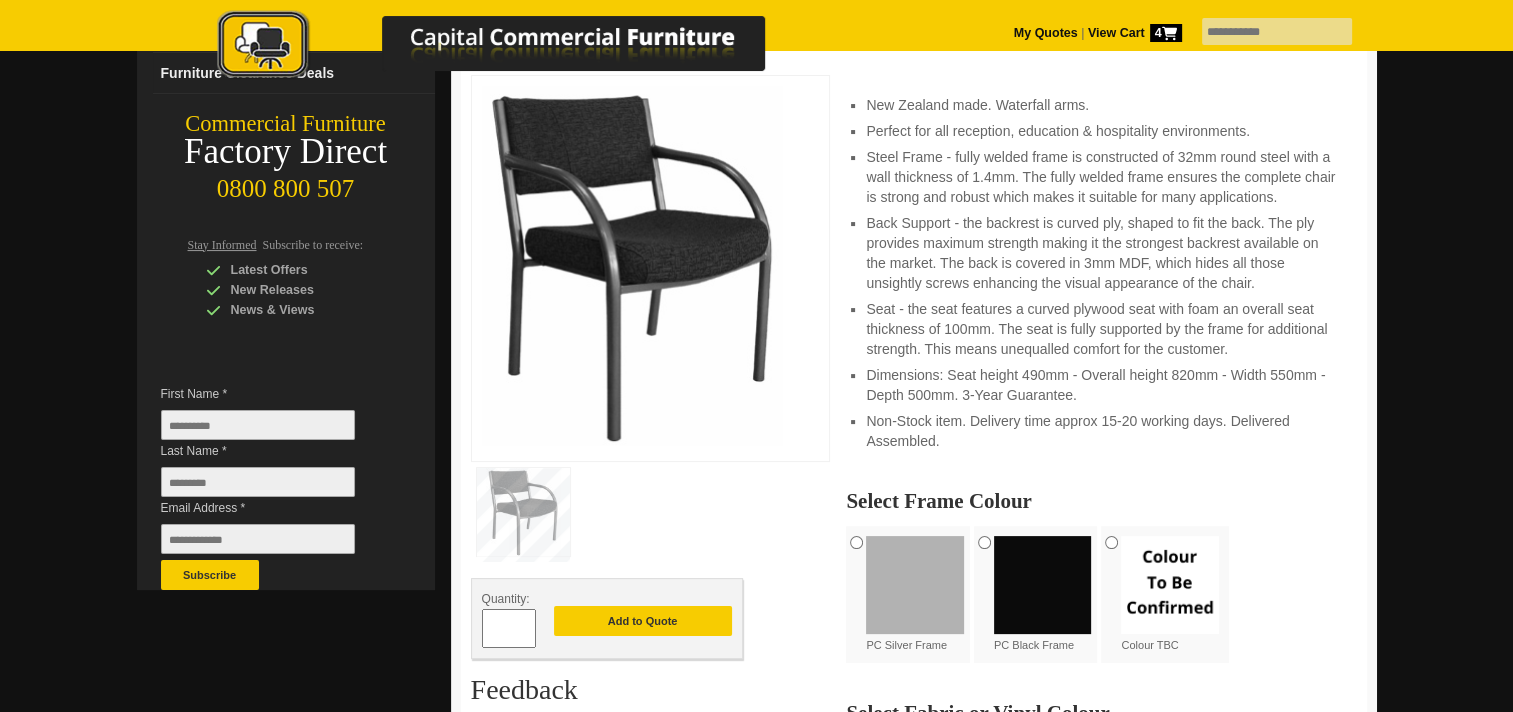 scroll, scrollTop: 500, scrollLeft: 0, axis: vertical 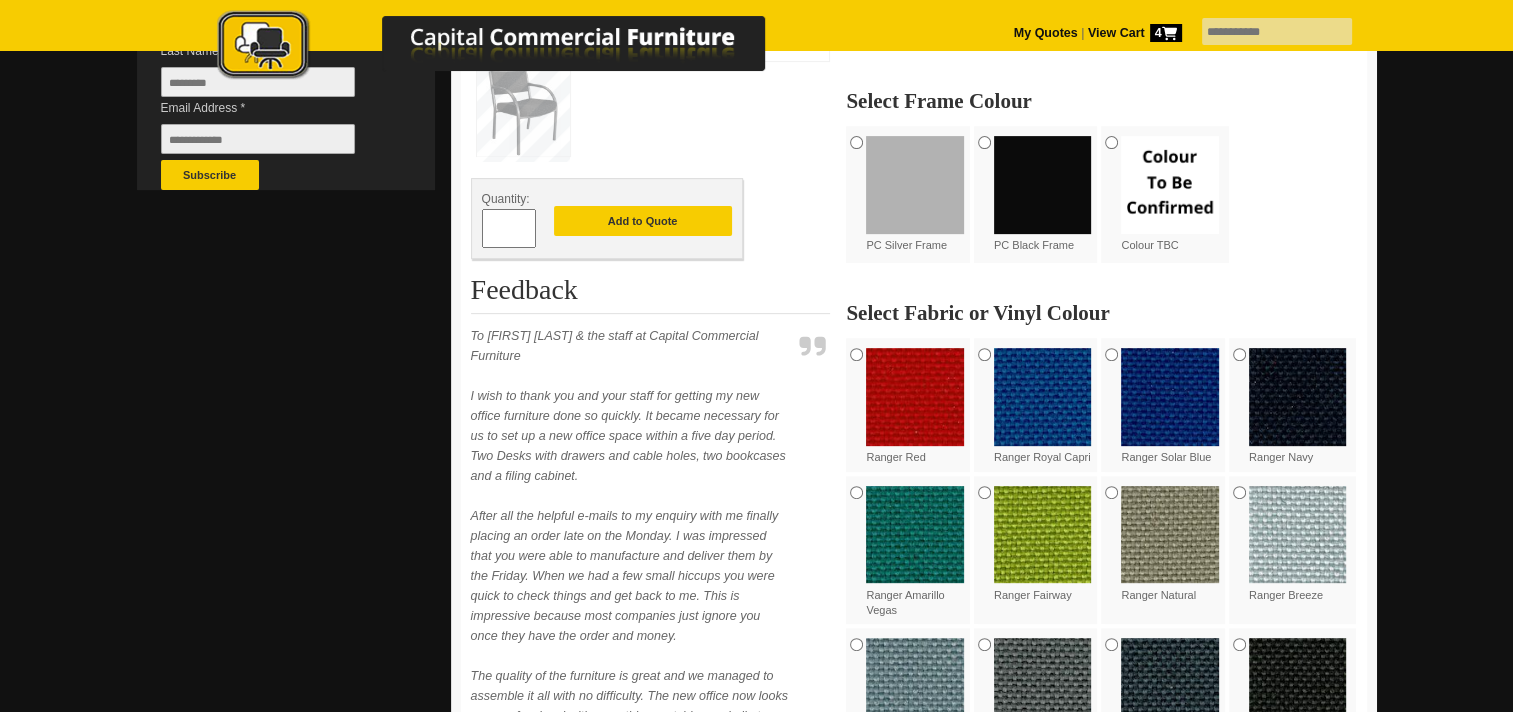 click at bounding box center [1170, 397] 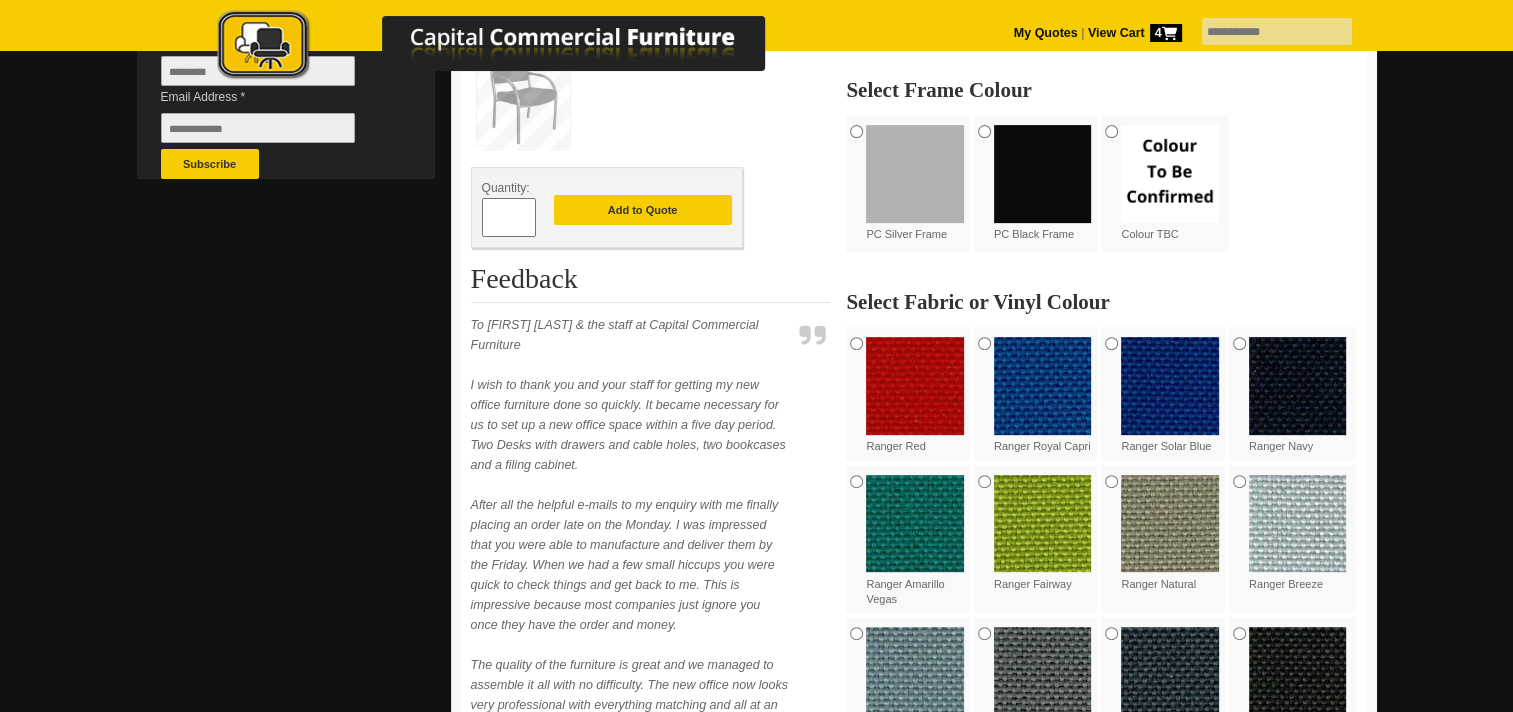 scroll, scrollTop: 700, scrollLeft: 0, axis: vertical 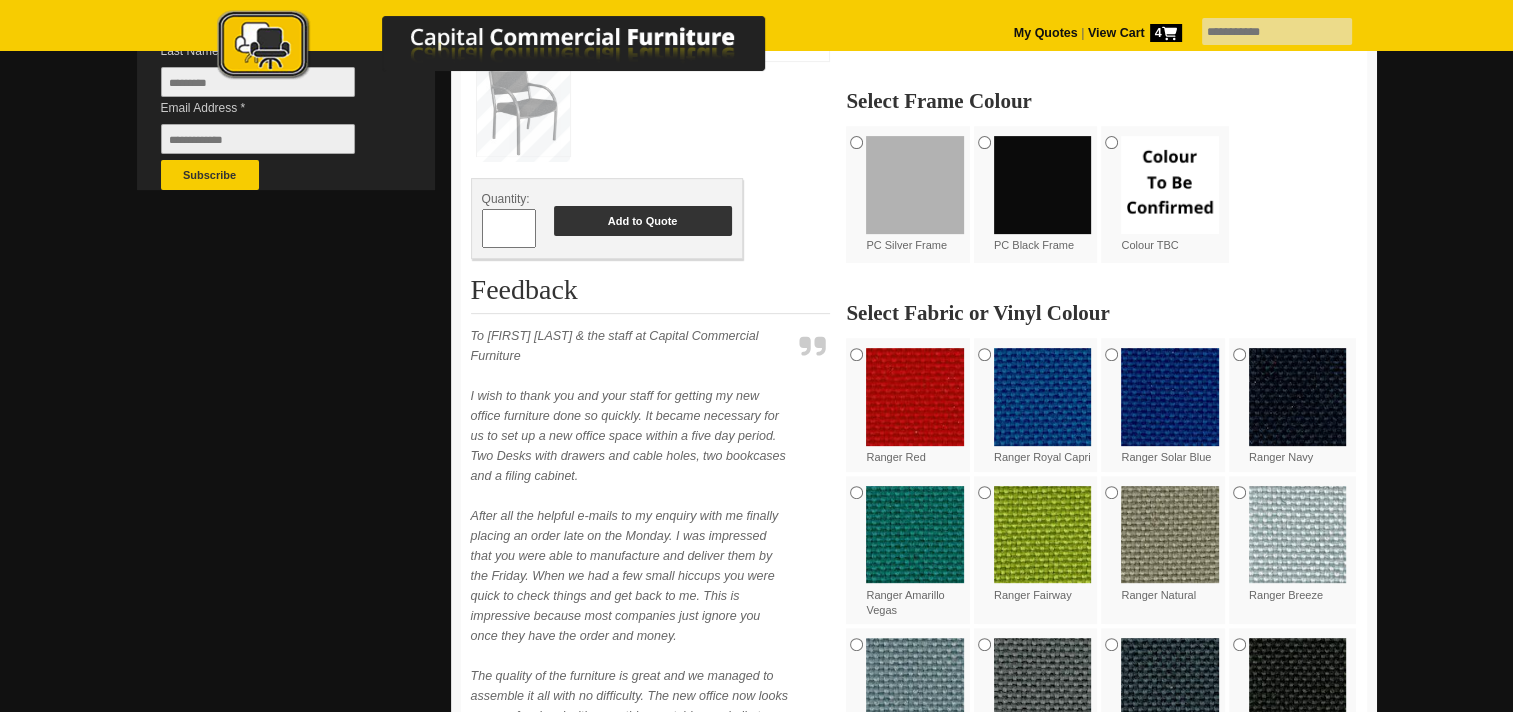 click on "Add to Quote" at bounding box center [643, 221] 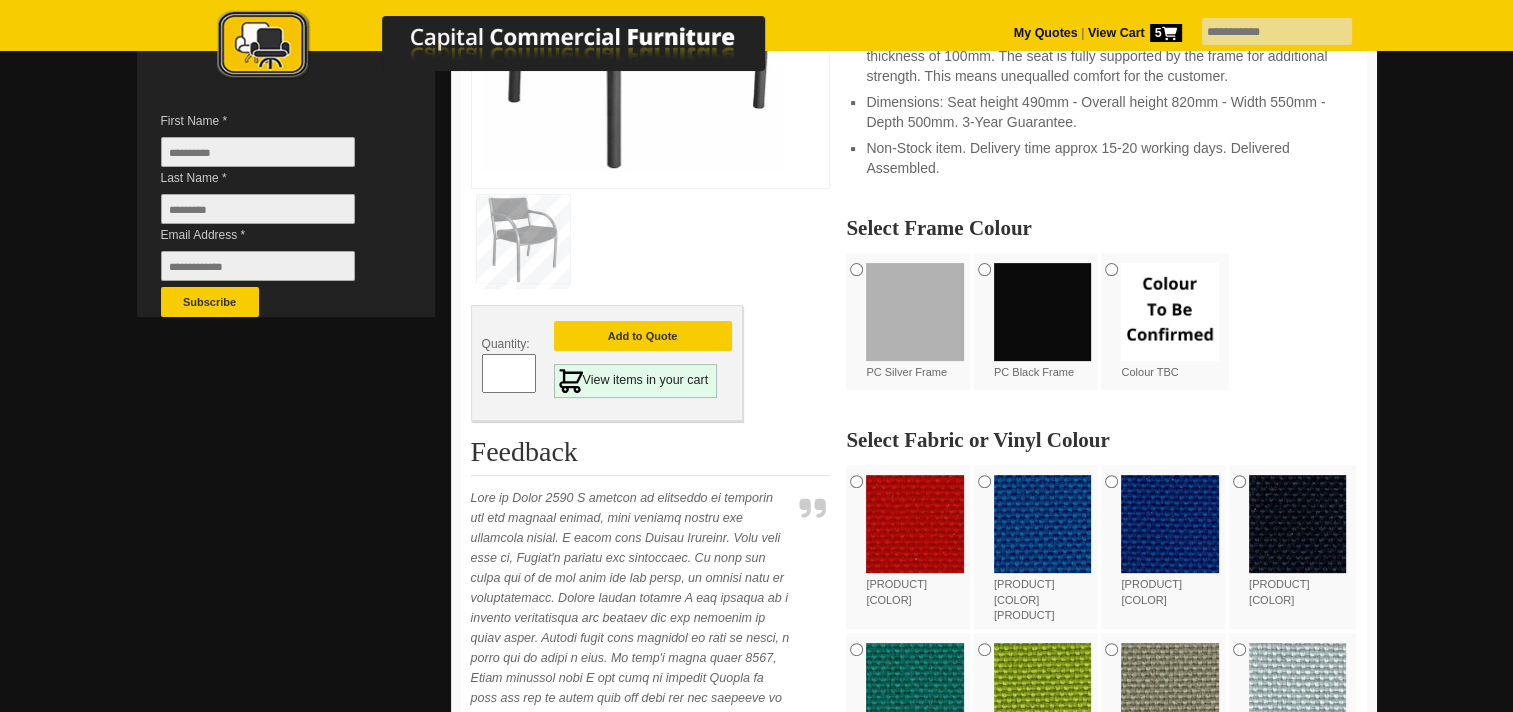 scroll, scrollTop: 500, scrollLeft: 0, axis: vertical 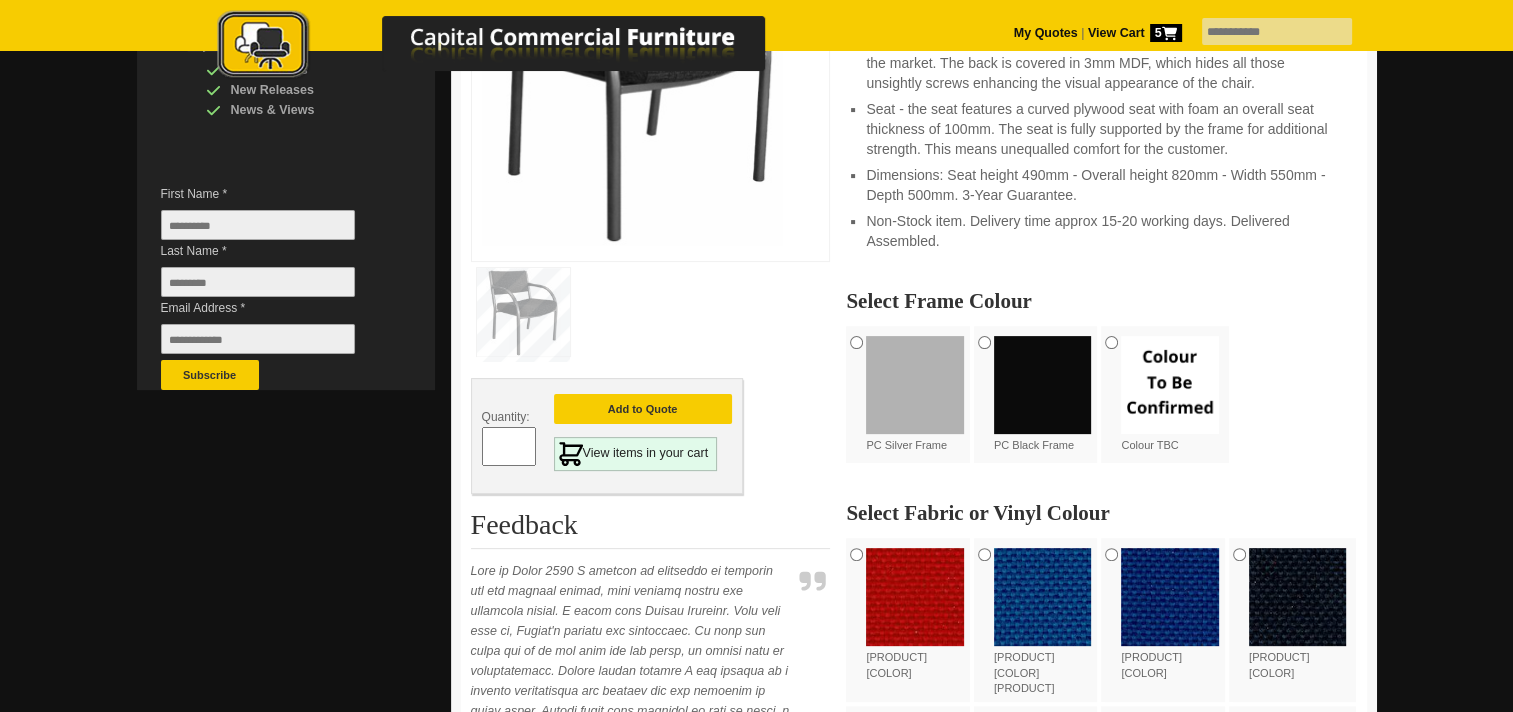 click at bounding box center (1169, 33) 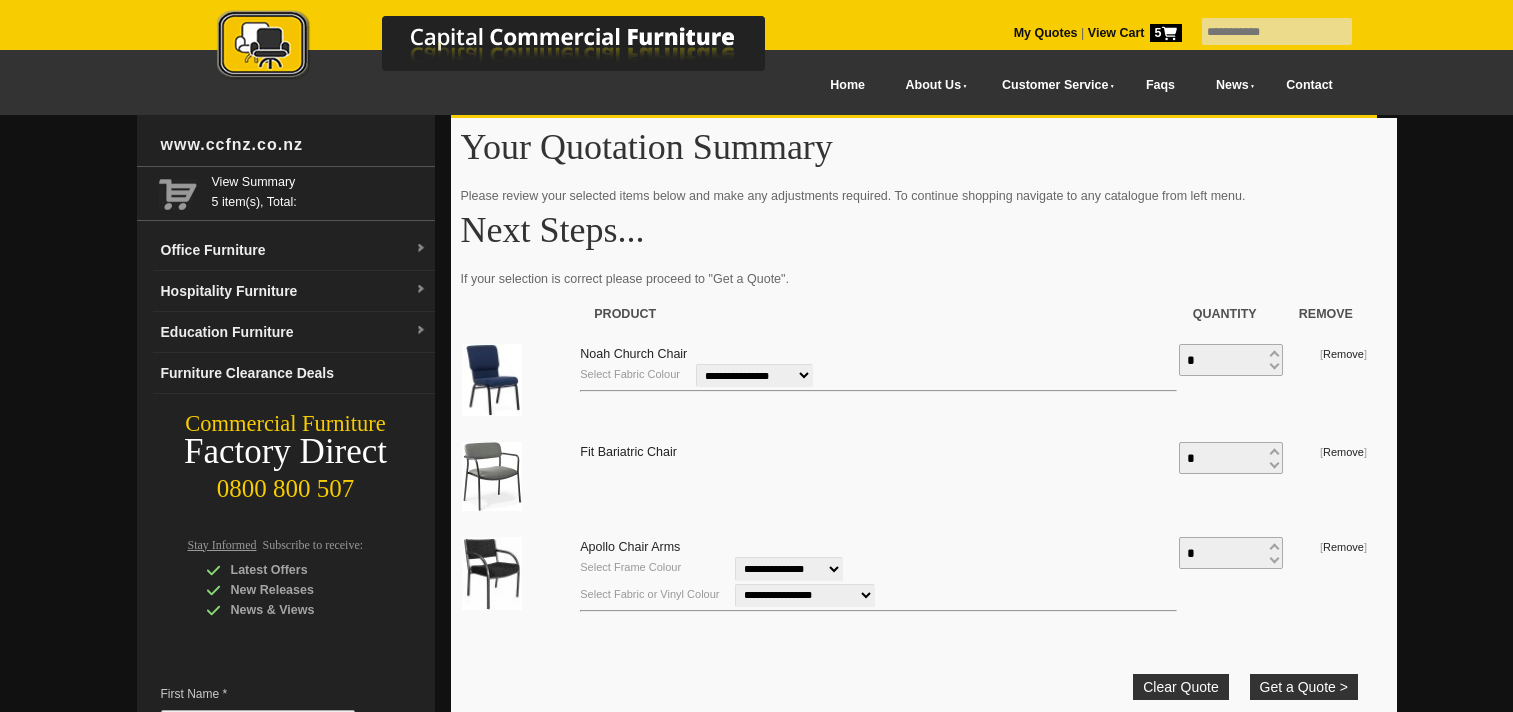 scroll, scrollTop: 0, scrollLeft: 0, axis: both 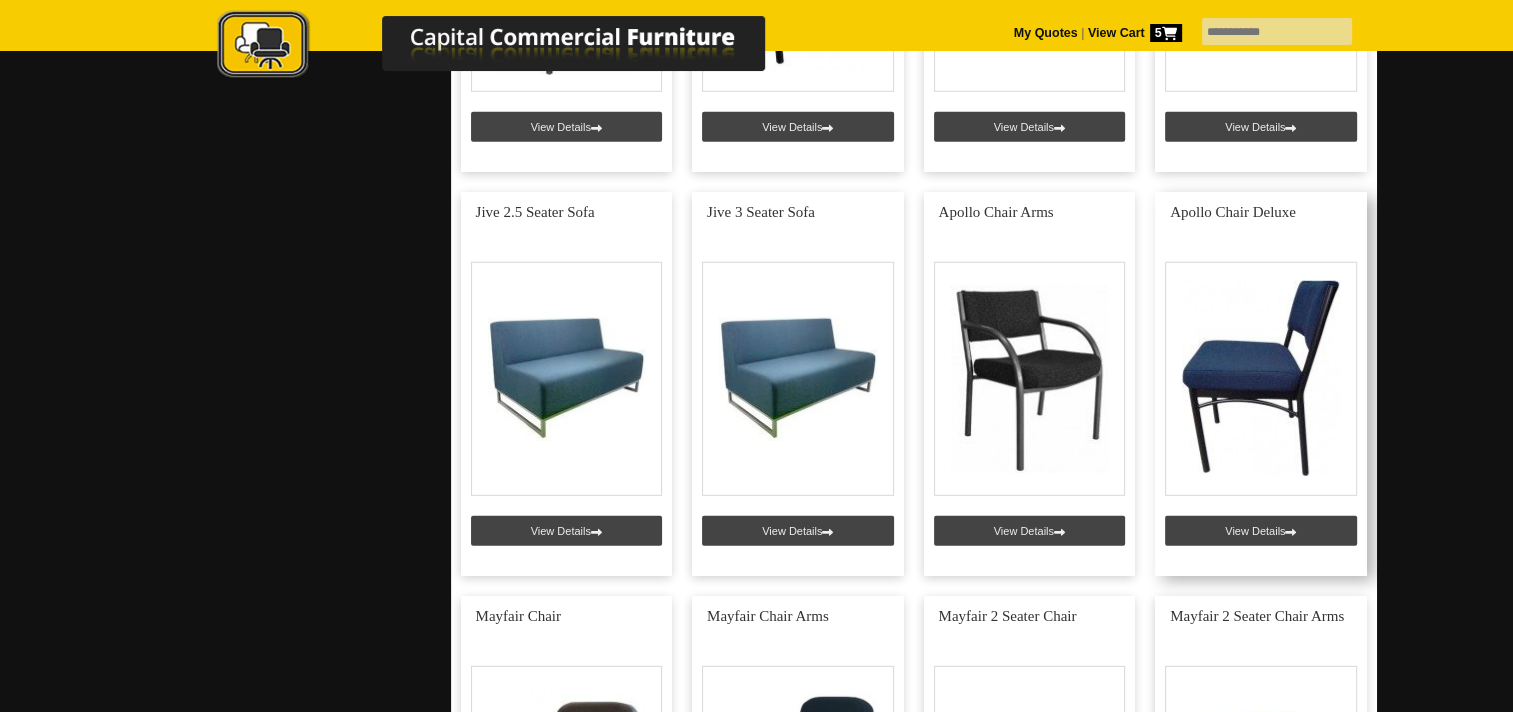 click at bounding box center [1261, 384] 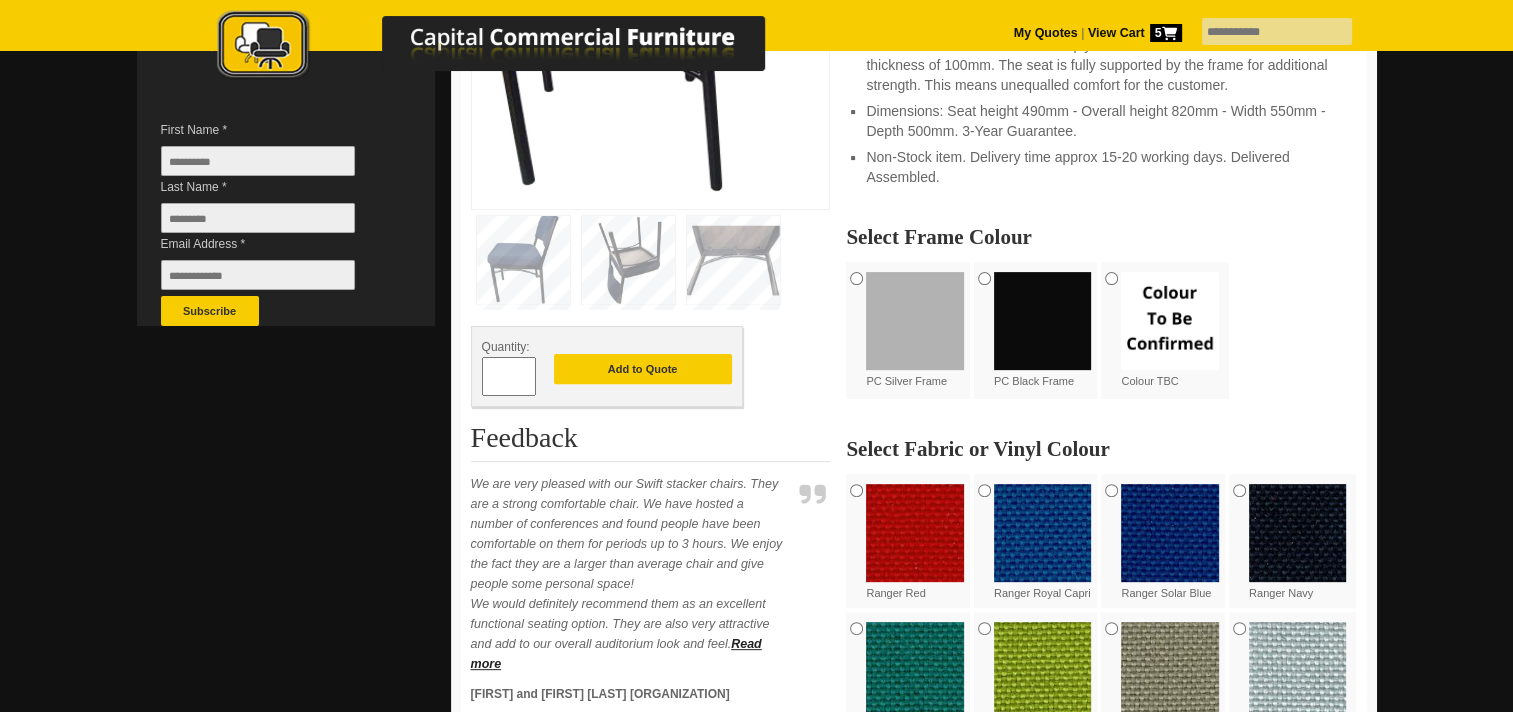 scroll, scrollTop: 600, scrollLeft: 0, axis: vertical 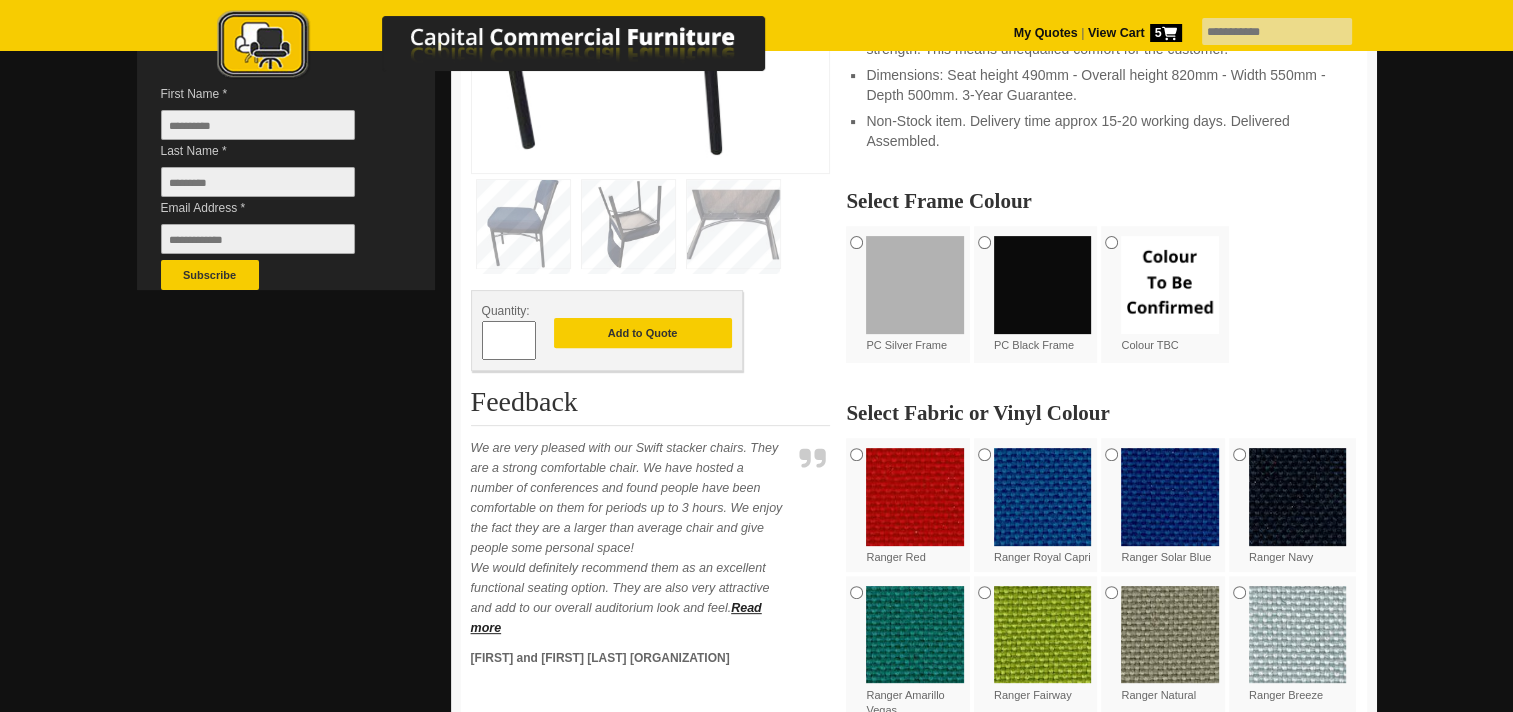 click on "PC Silver Frame" at bounding box center (910, 294) 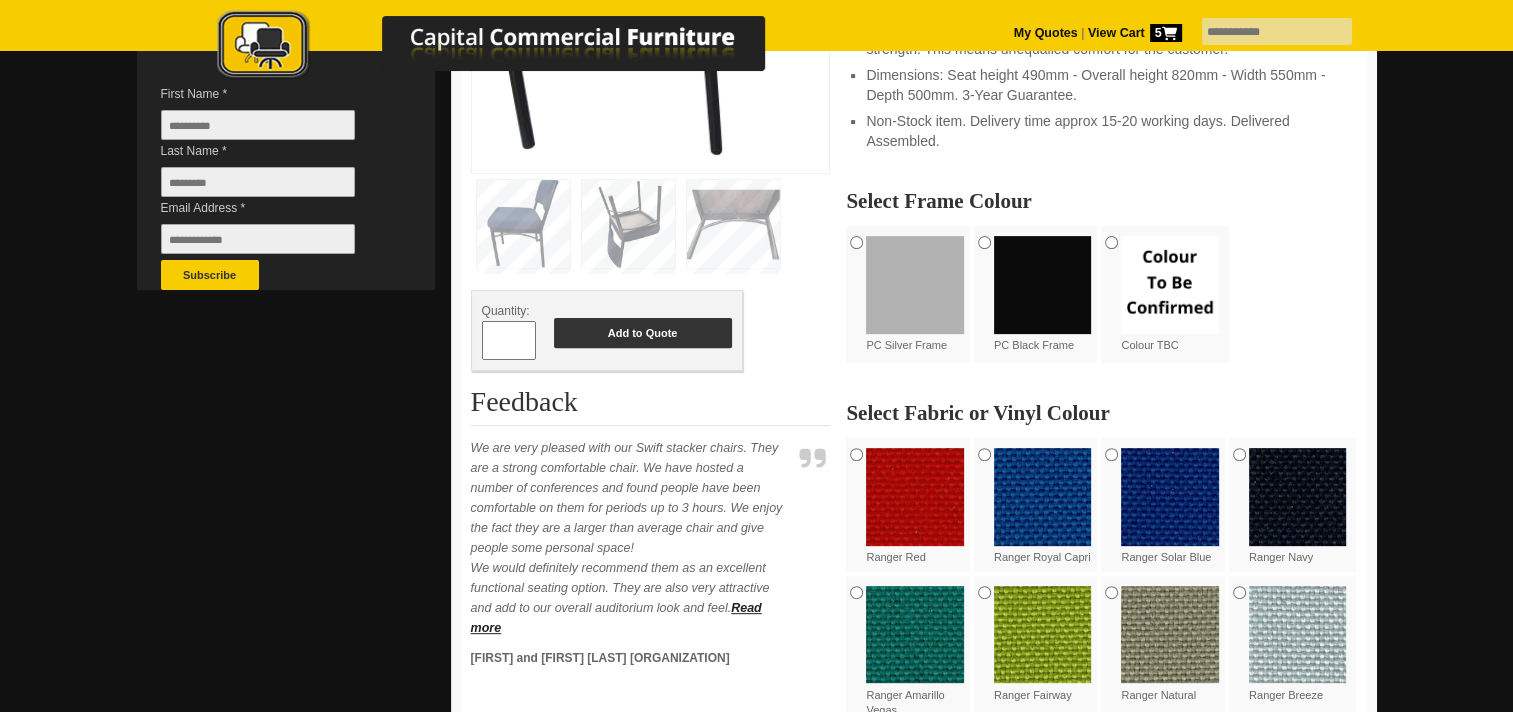 click on "Add to Quote" at bounding box center (643, 333) 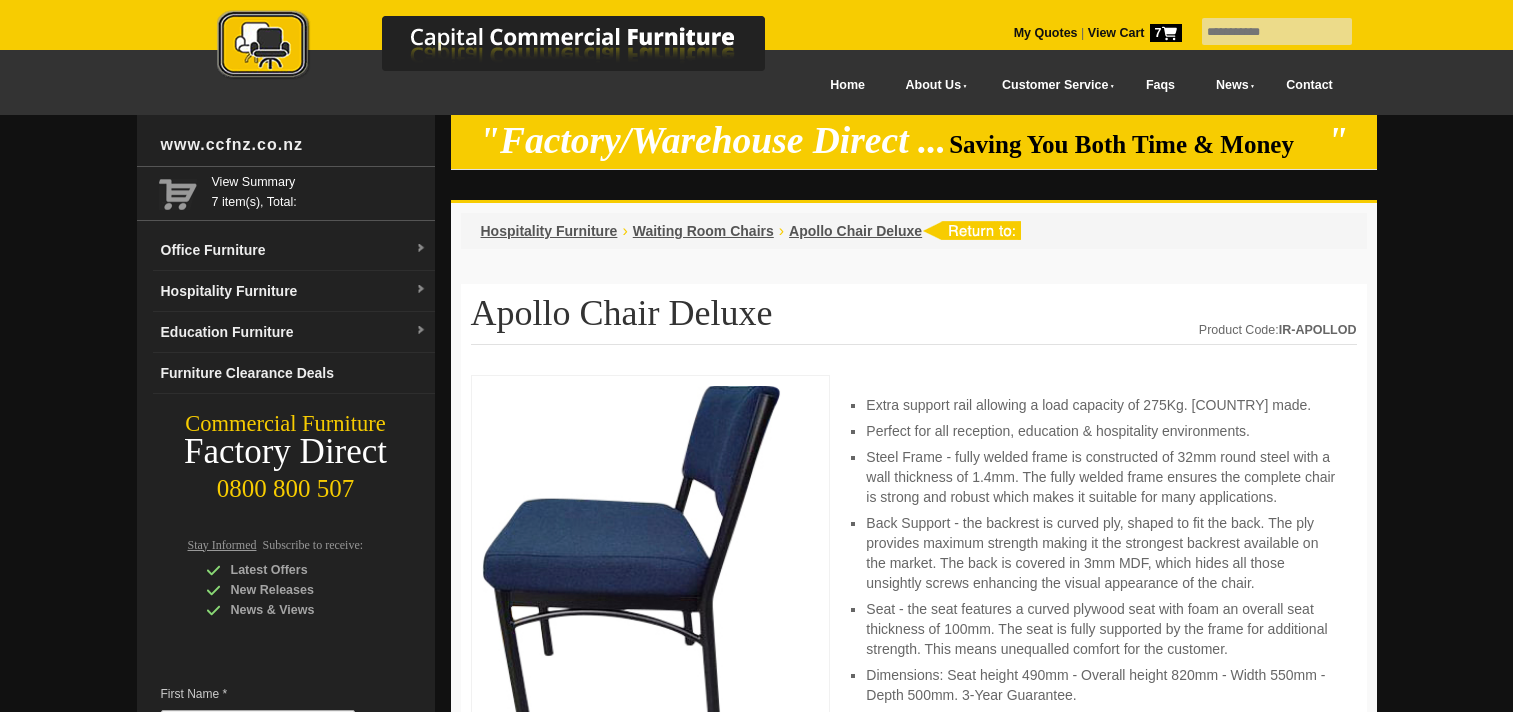 scroll, scrollTop: 0, scrollLeft: 0, axis: both 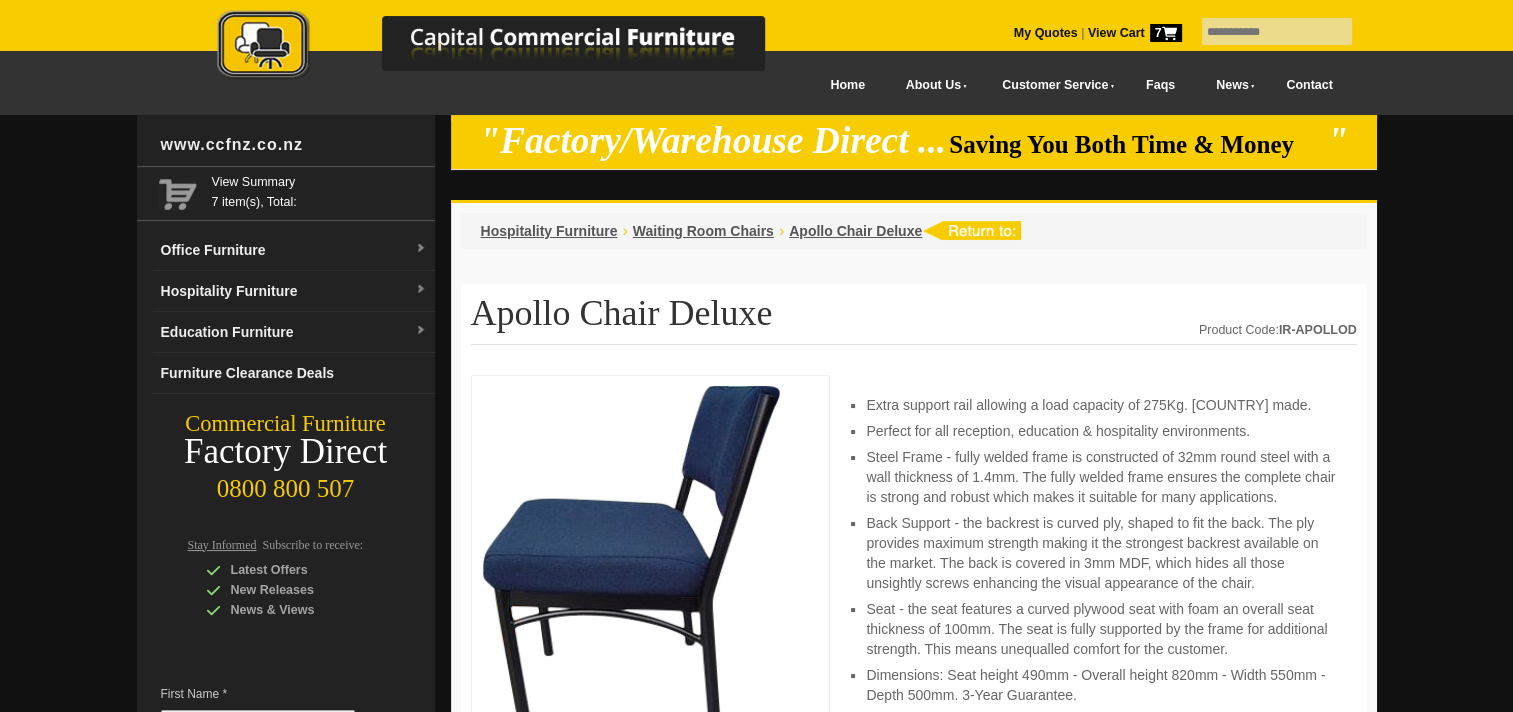 click at bounding box center [1169, 33] 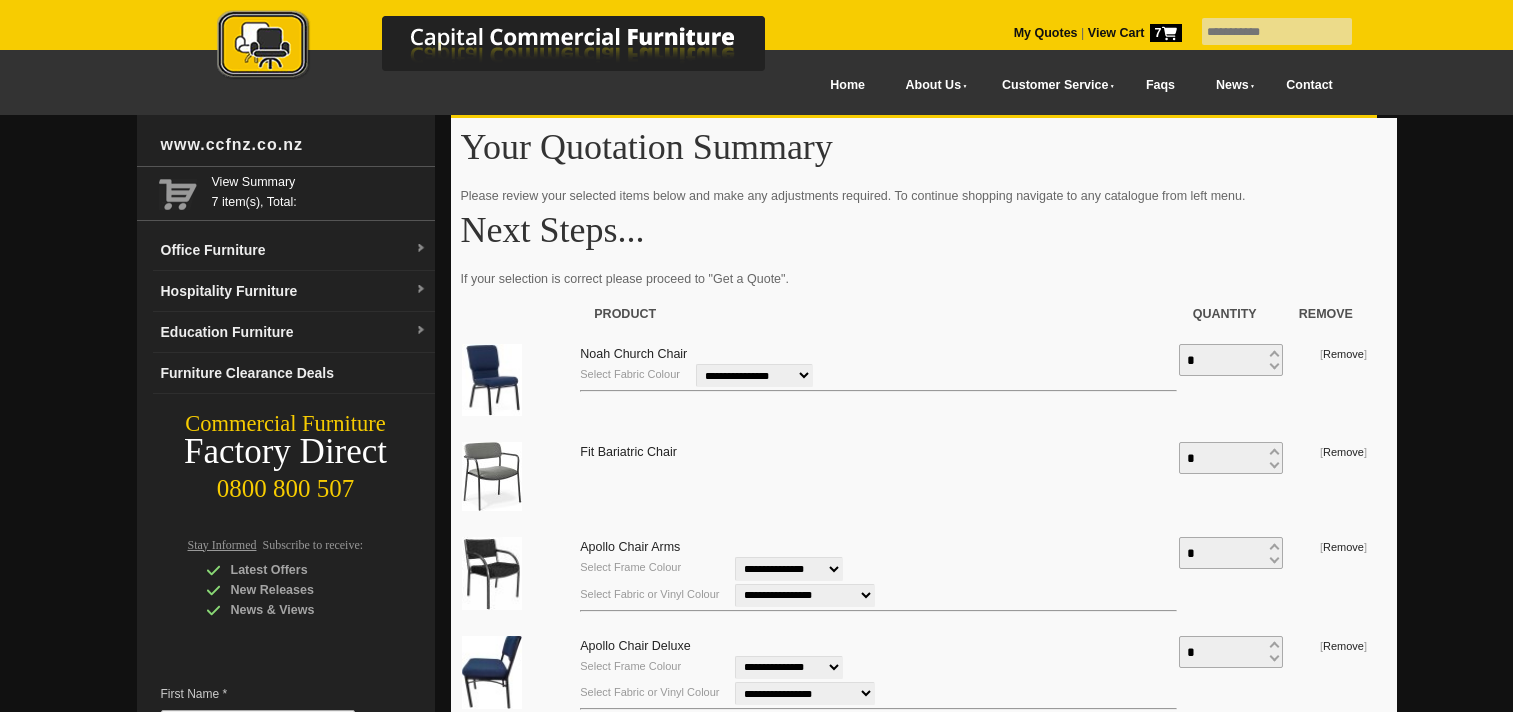 scroll, scrollTop: 0, scrollLeft: 0, axis: both 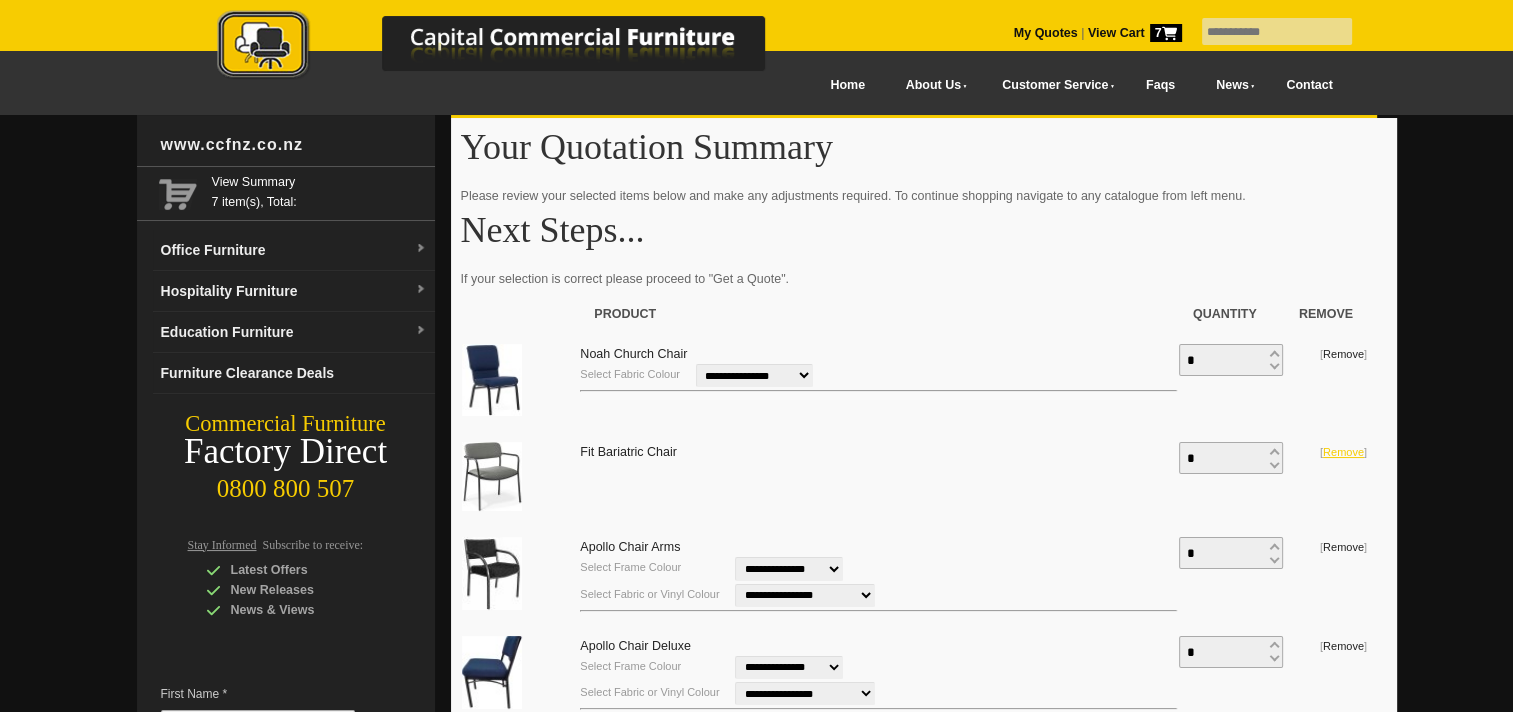 click on "Remove" at bounding box center [1343, 452] 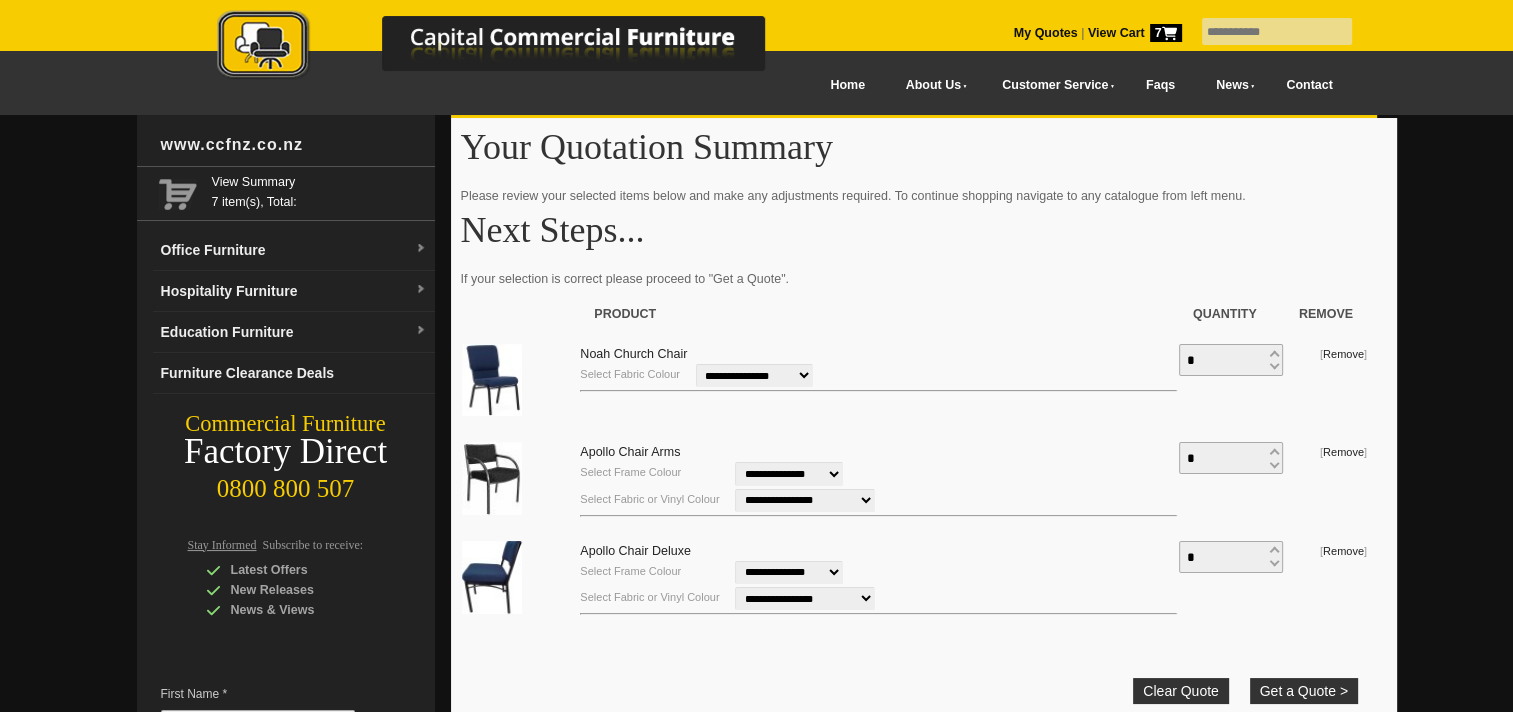 scroll, scrollTop: 100, scrollLeft: 0, axis: vertical 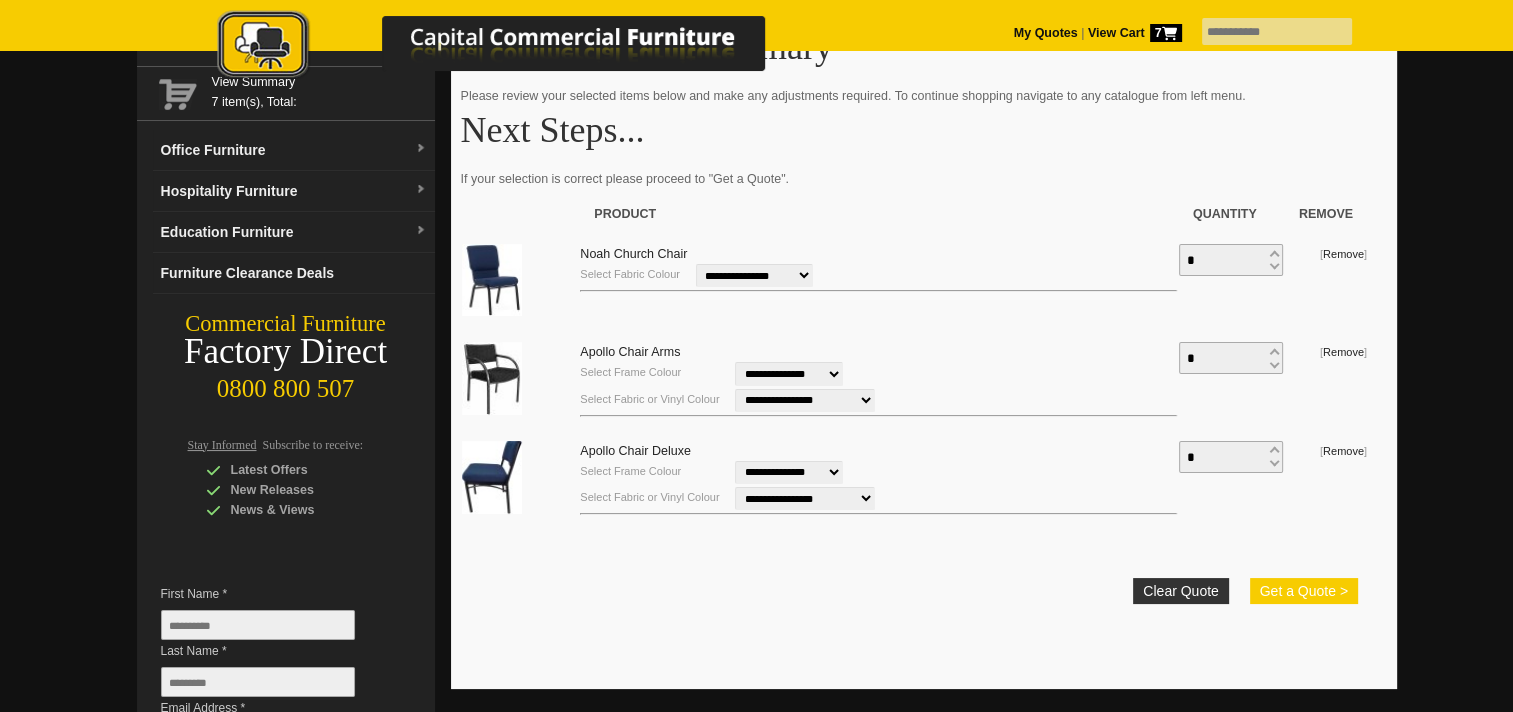 click on "Get a Quote >" at bounding box center (1304, 591) 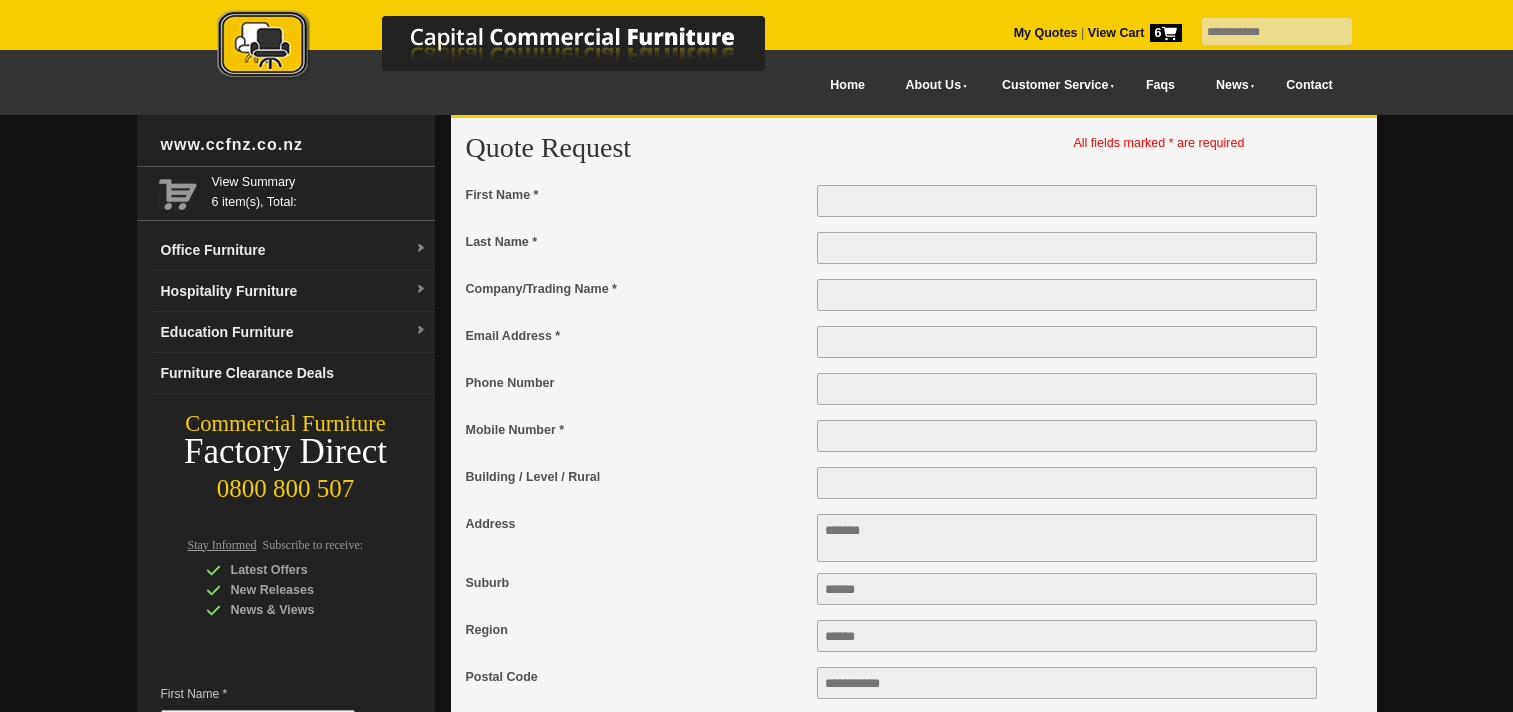 scroll, scrollTop: 0, scrollLeft: 0, axis: both 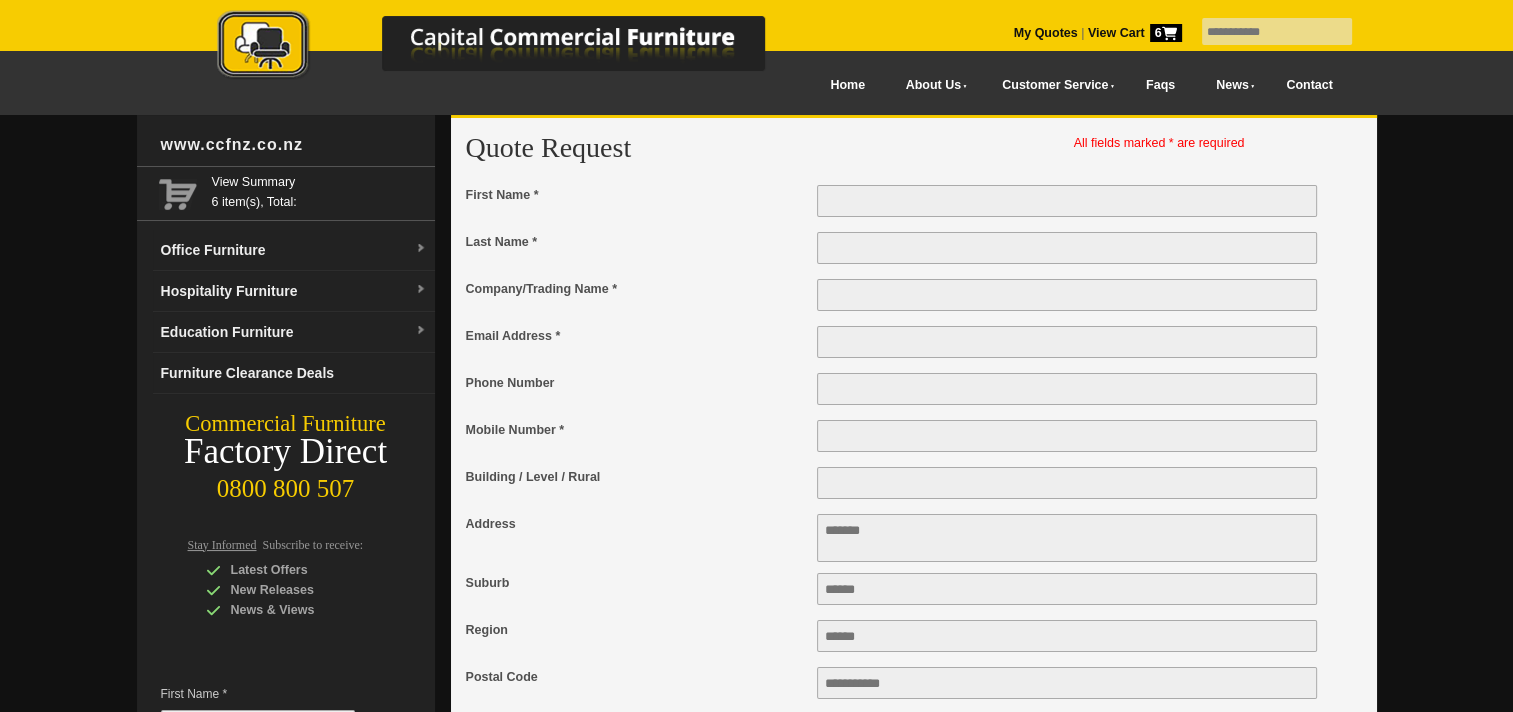 click at bounding box center [1067, 201] 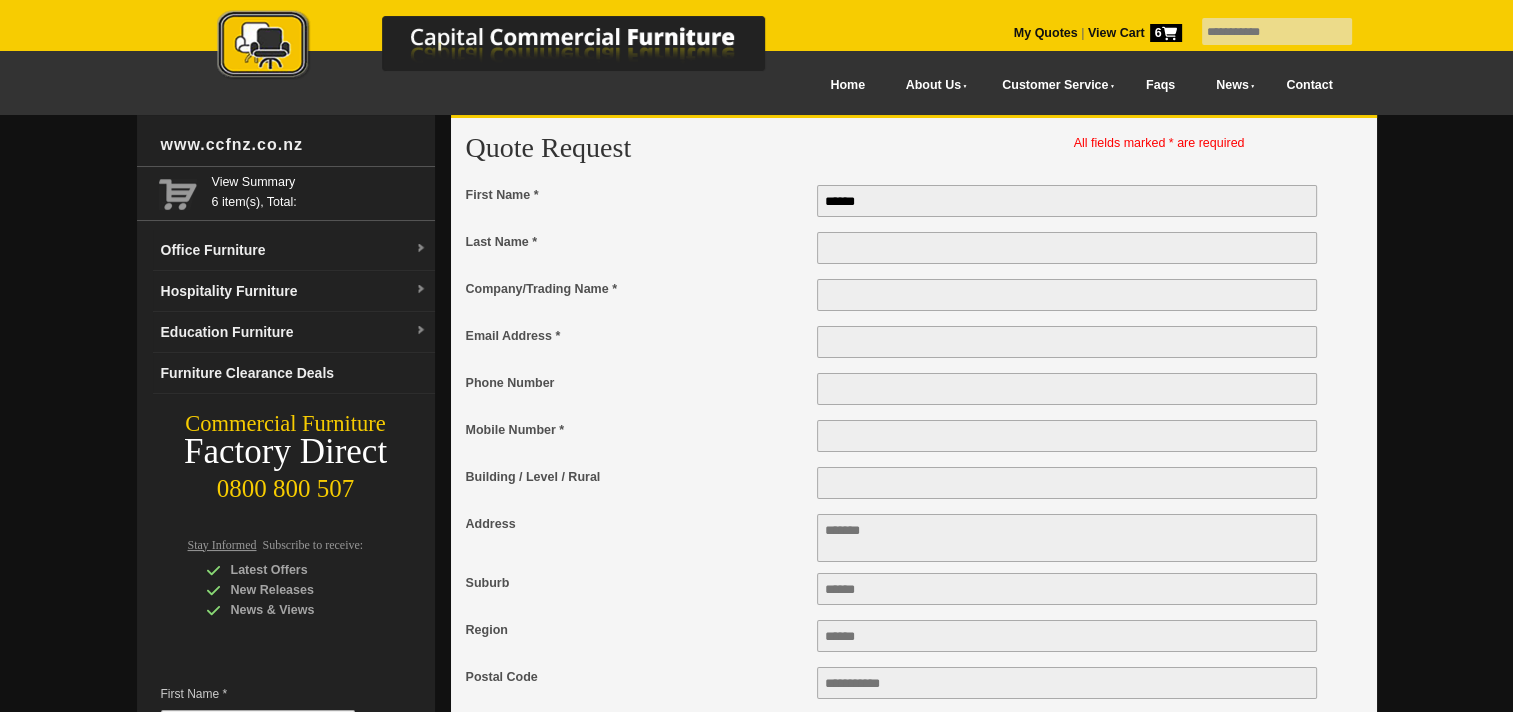 type on "[MASKED]" 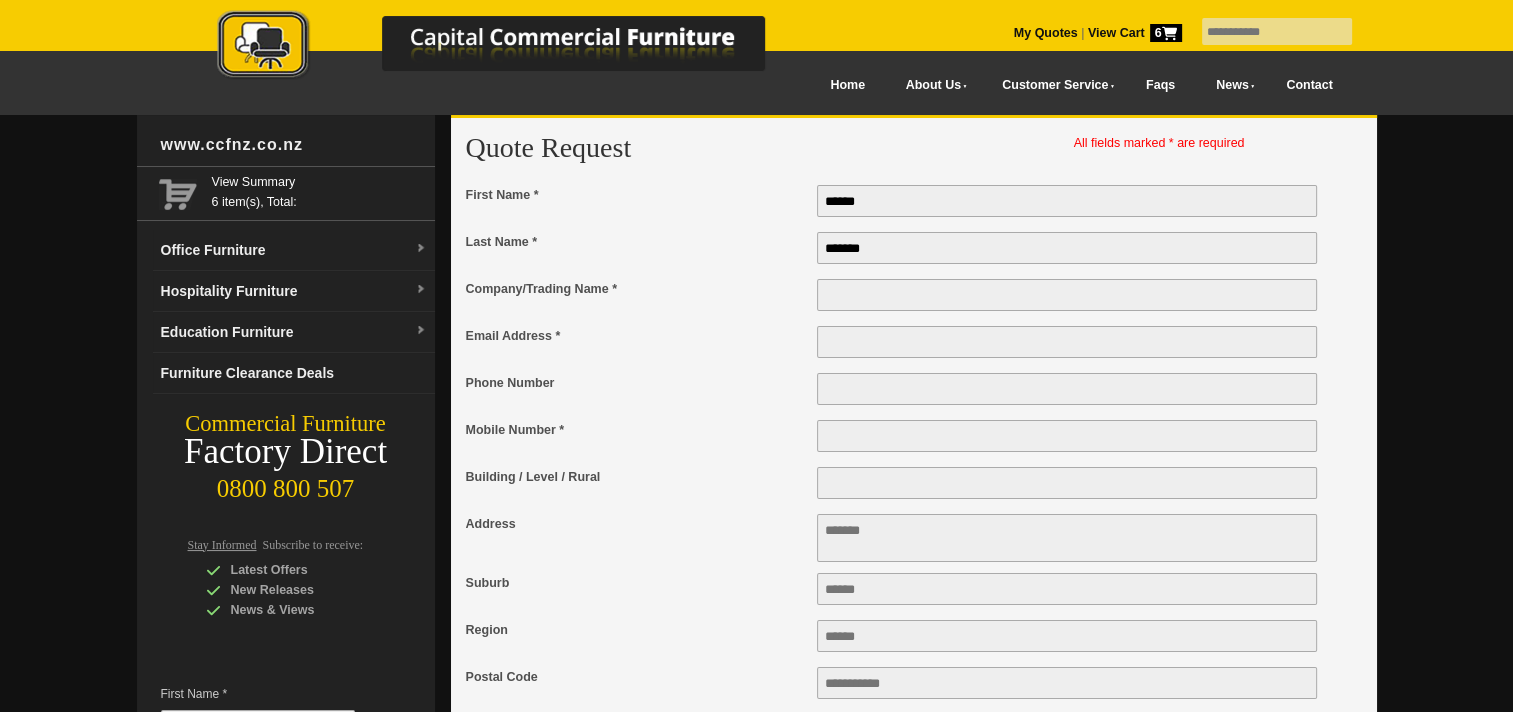 type on "[MASKED]" 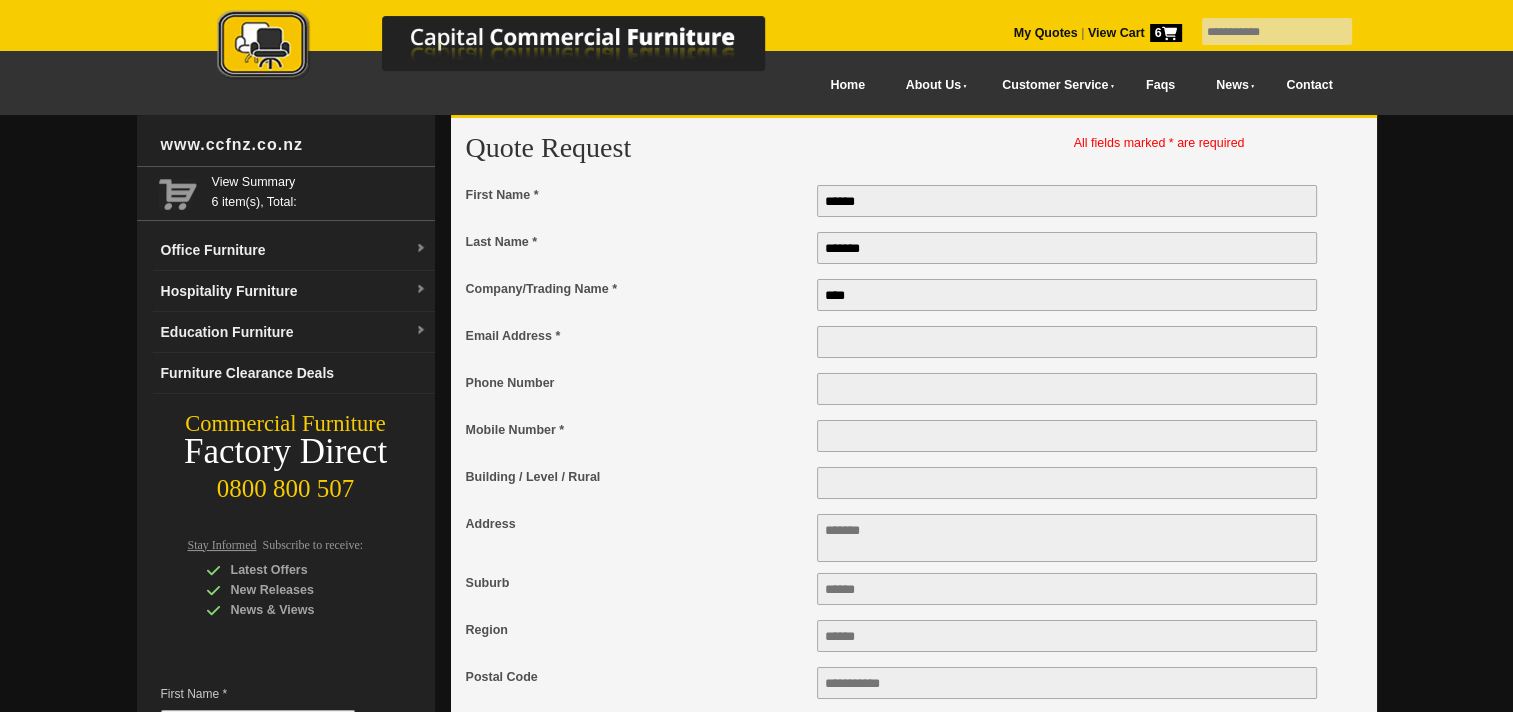 type on "**********" 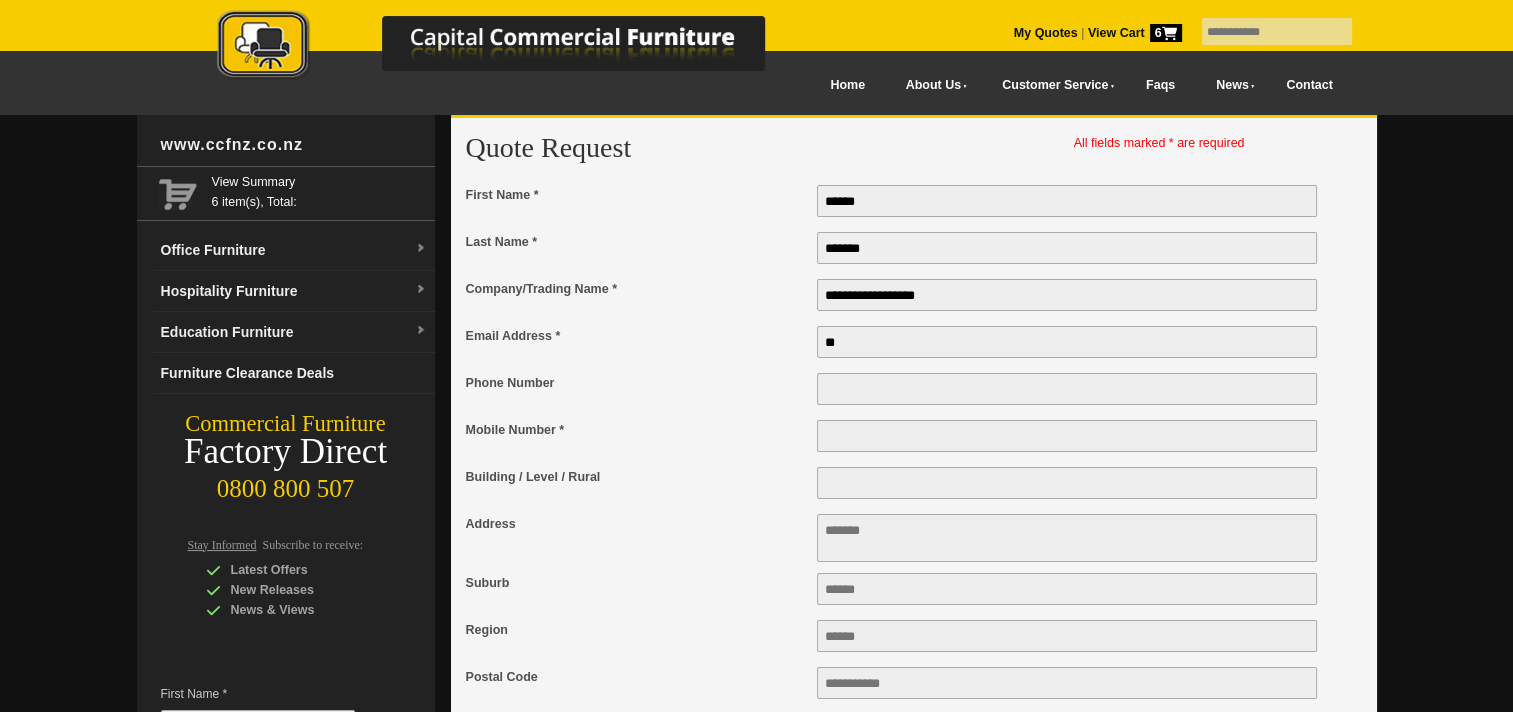 type on "**********" 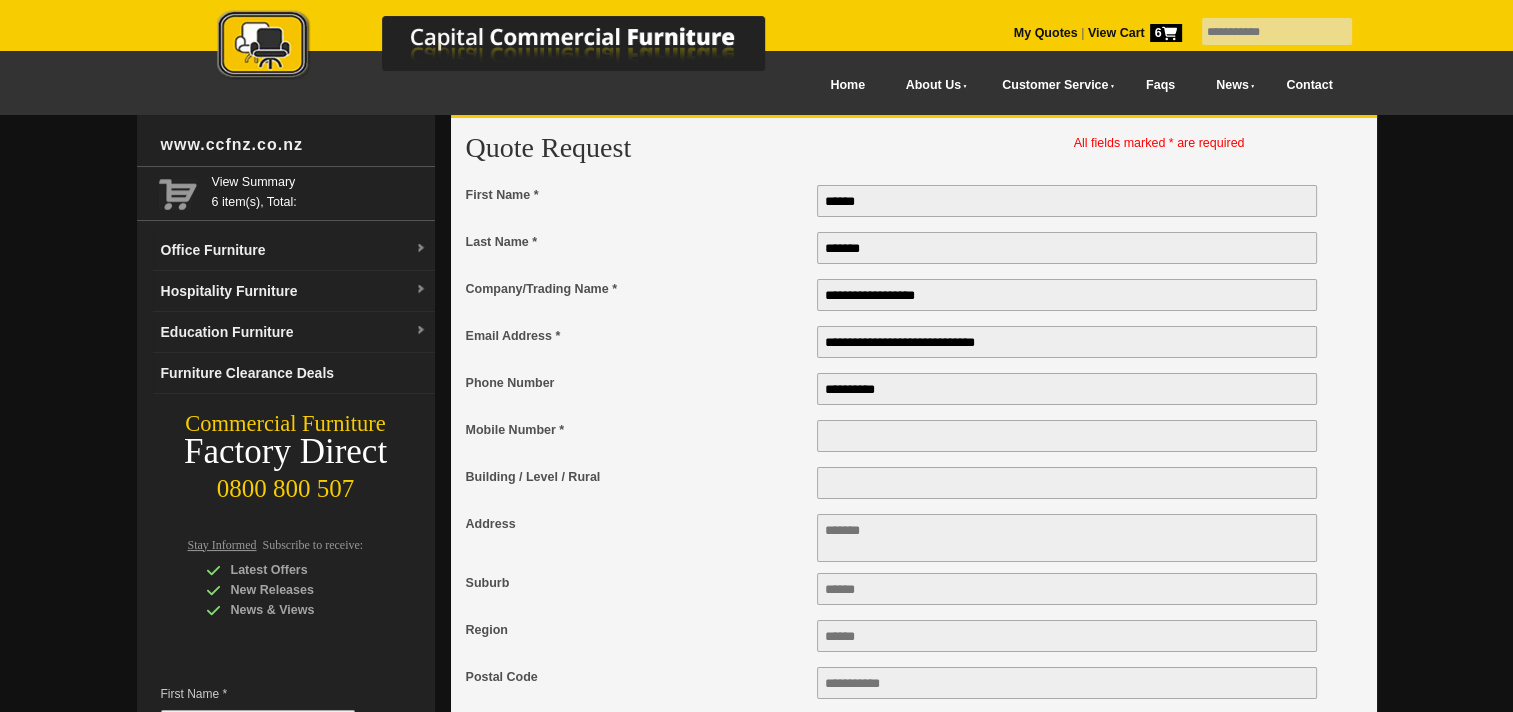 drag, startPoint x: 857, startPoint y: 404, endPoint x: 743, endPoint y: 400, distance: 114.07015 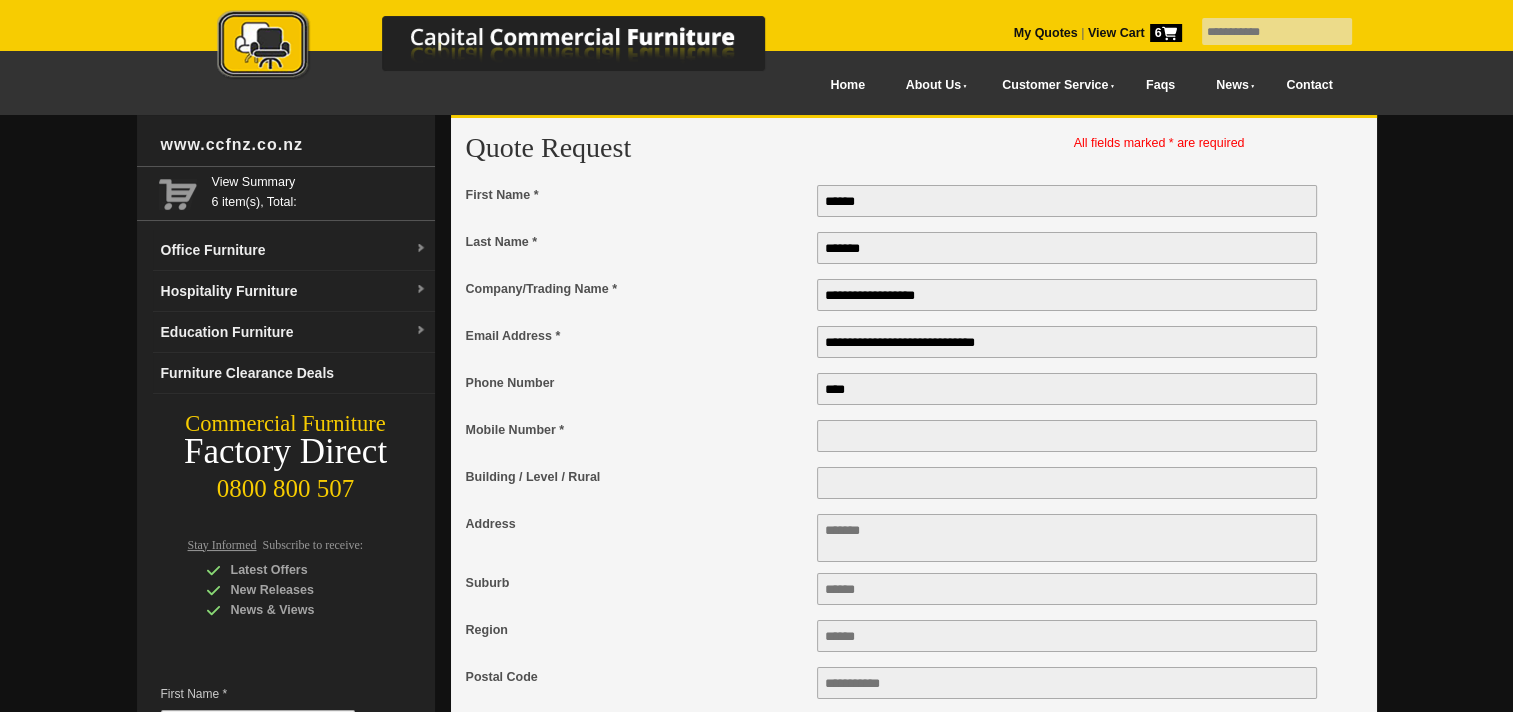 type on "*********" 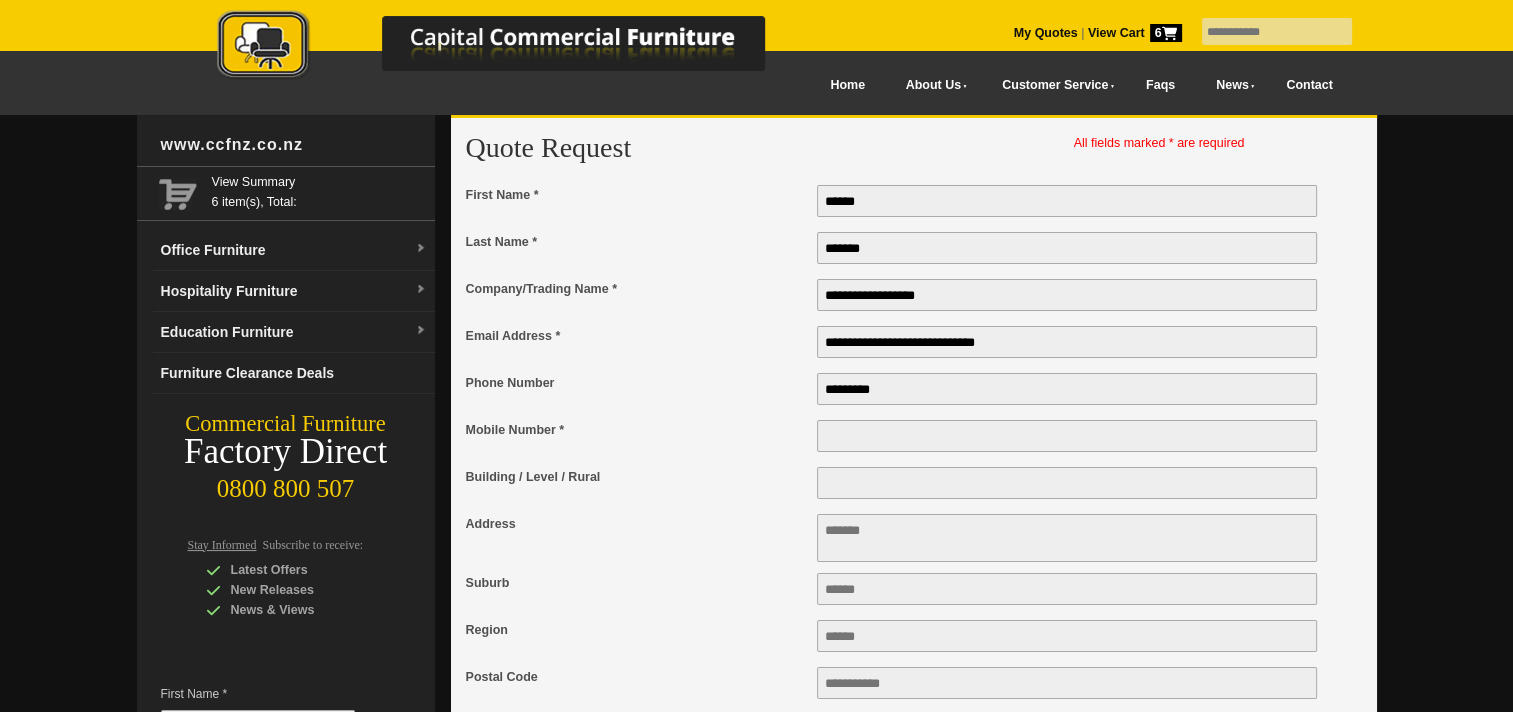 click at bounding box center (1067, 436) 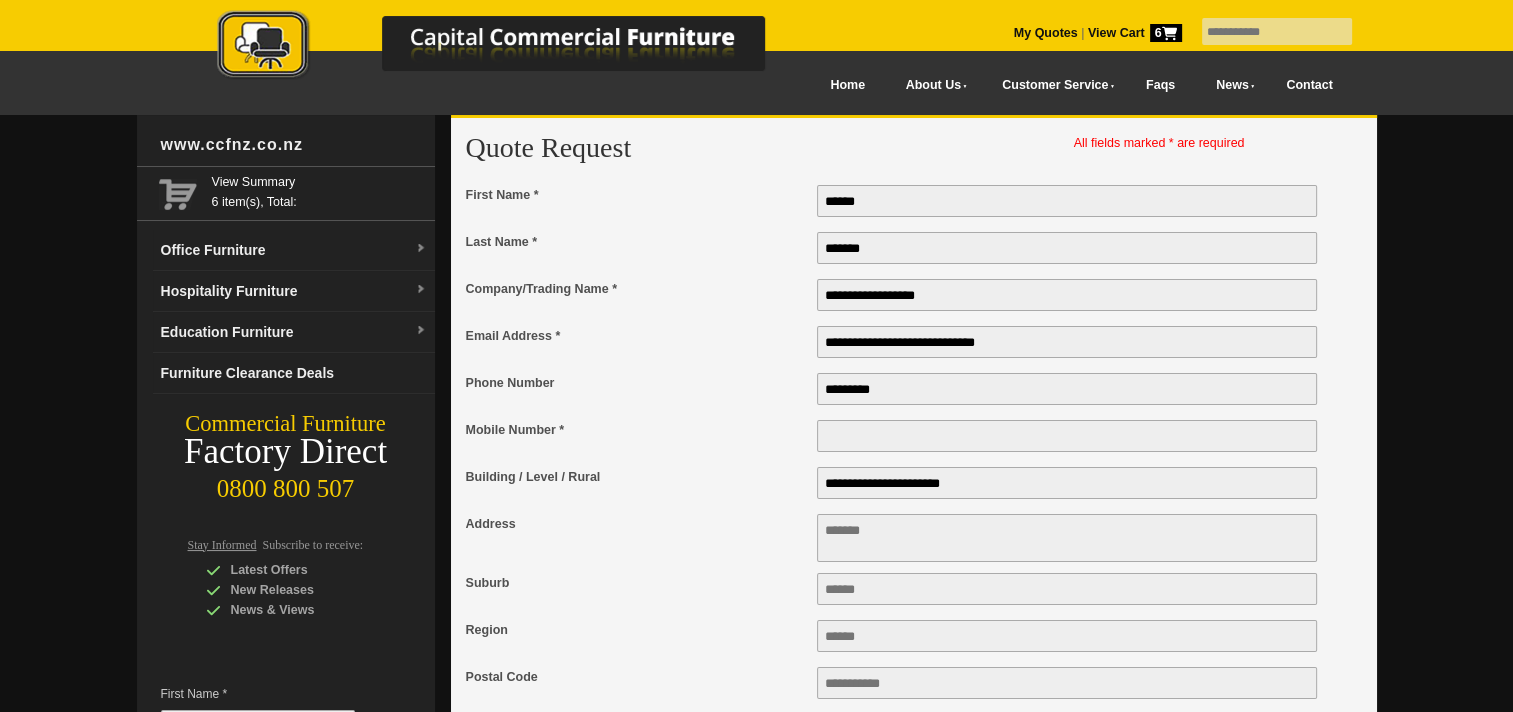 type on "**********" 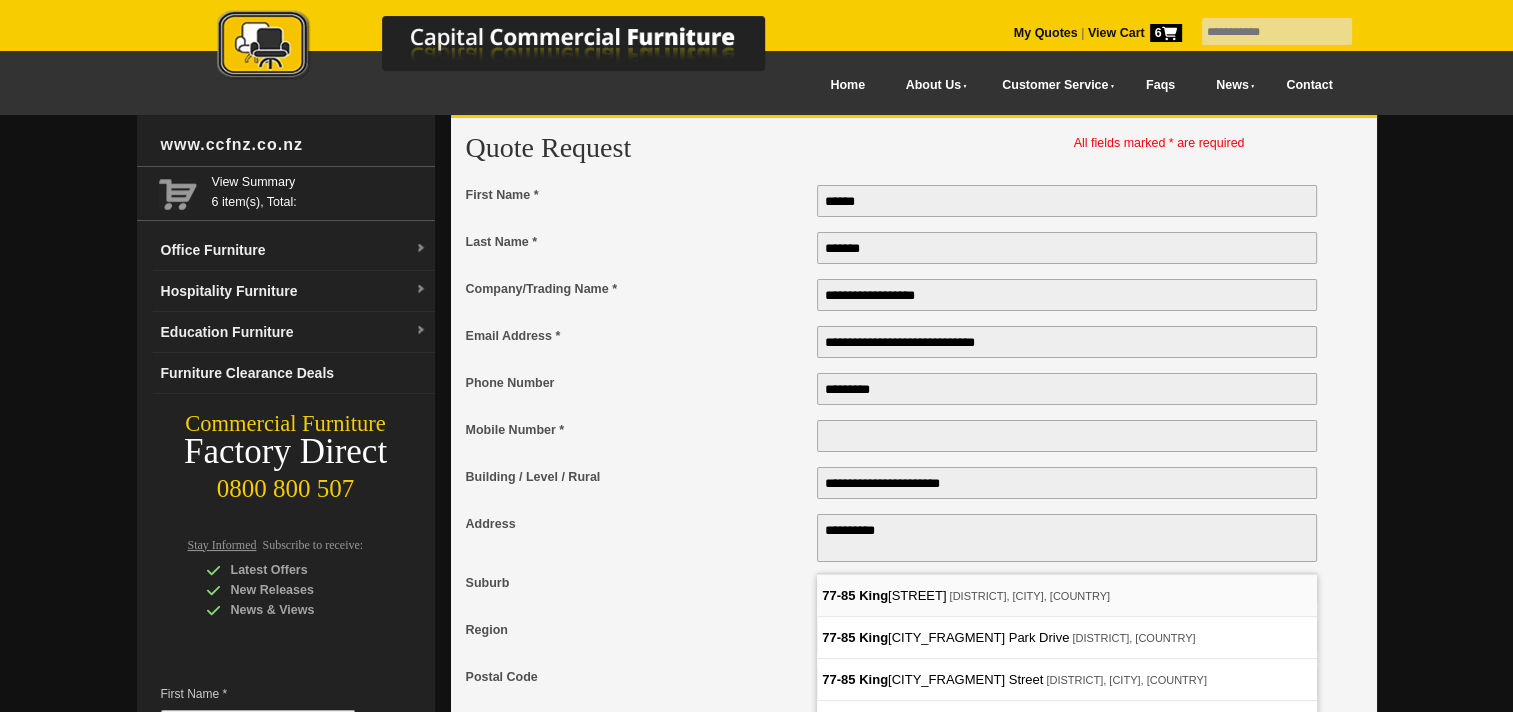type on "**********" 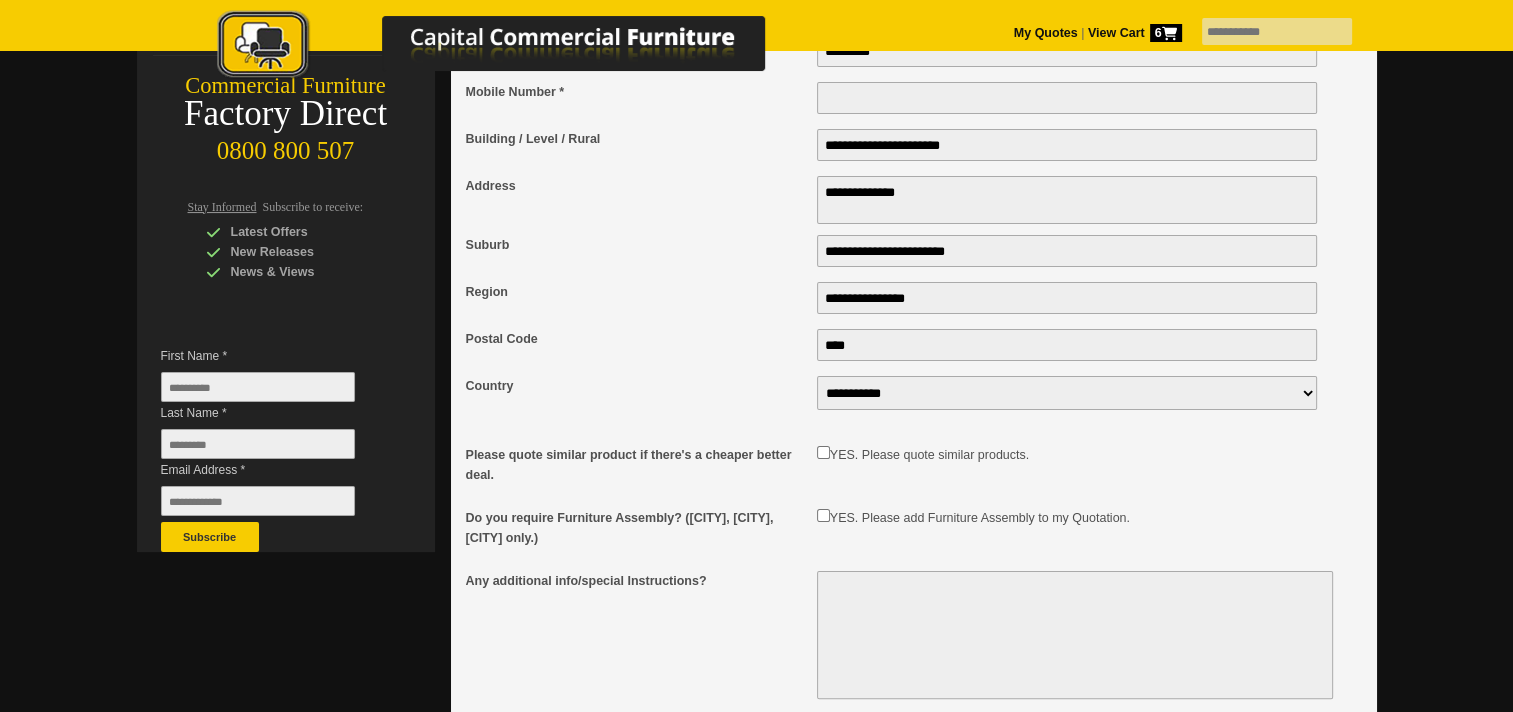 scroll, scrollTop: 400, scrollLeft: 0, axis: vertical 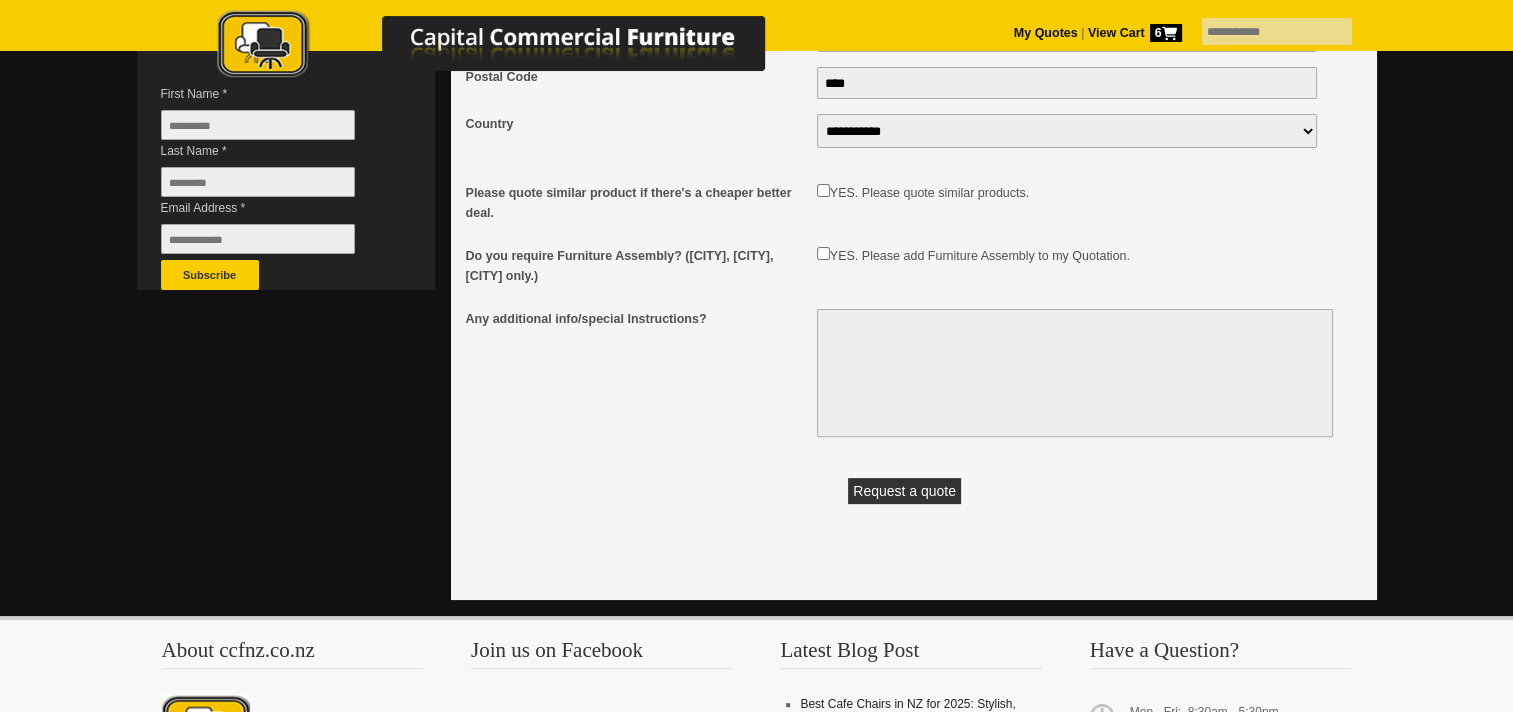click on "Request a quote" at bounding box center (904, 491) 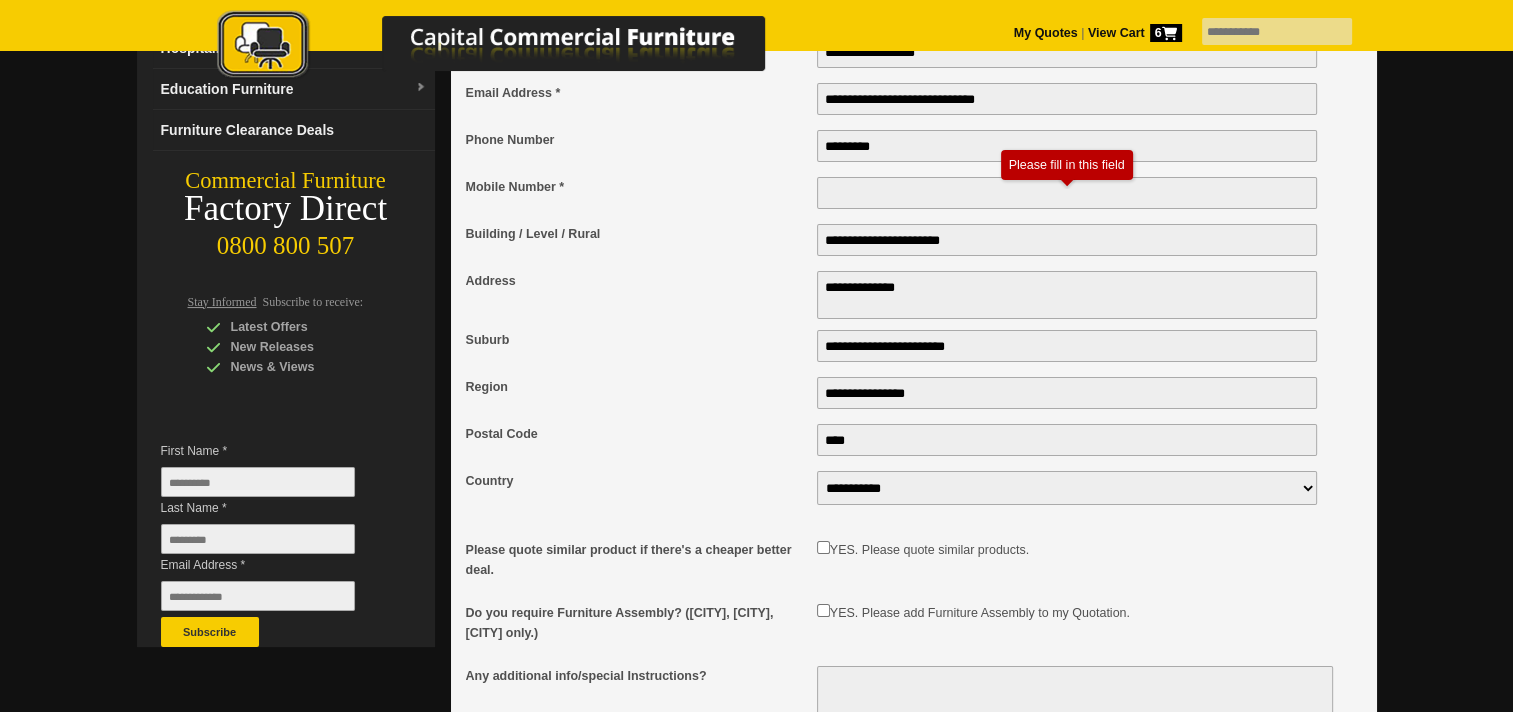 scroll, scrollTop: 288, scrollLeft: 0, axis: vertical 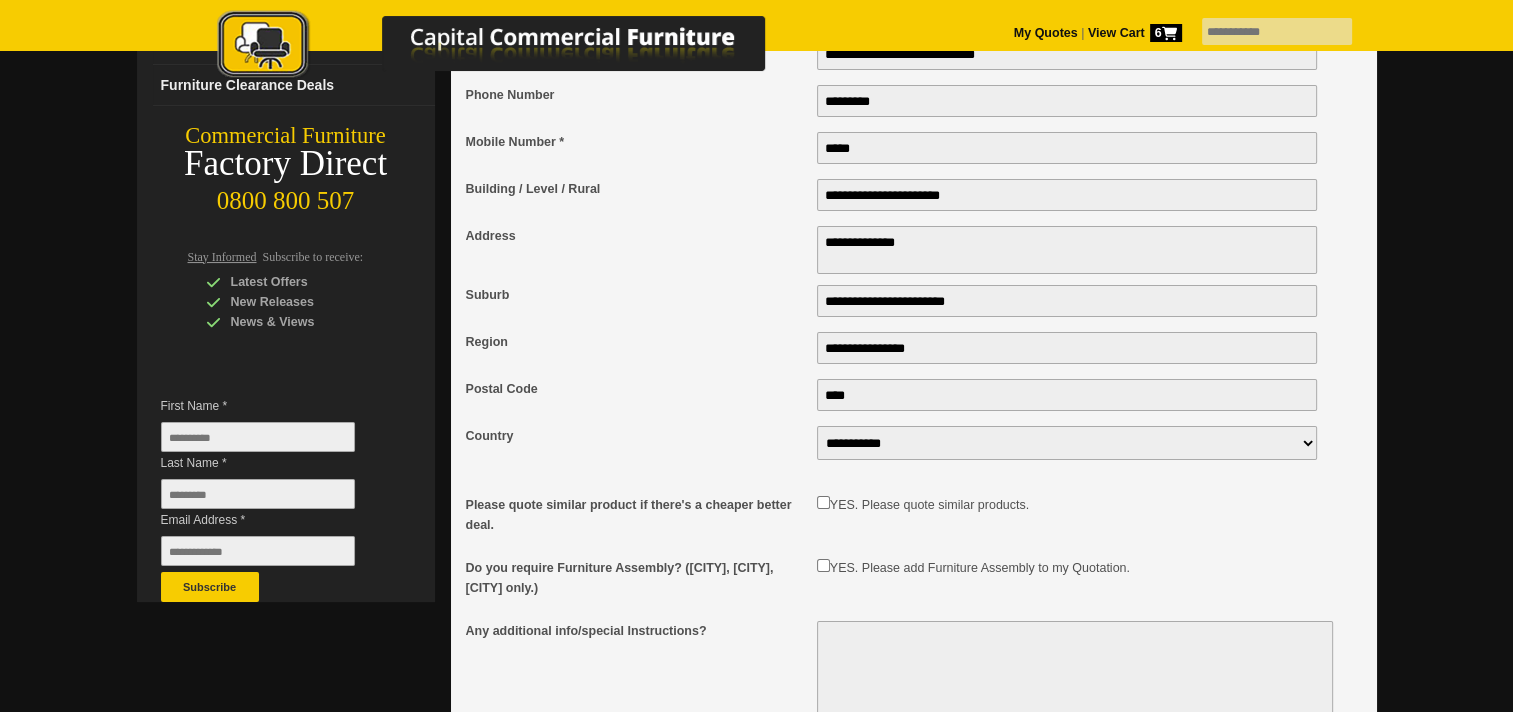 type on "**********" 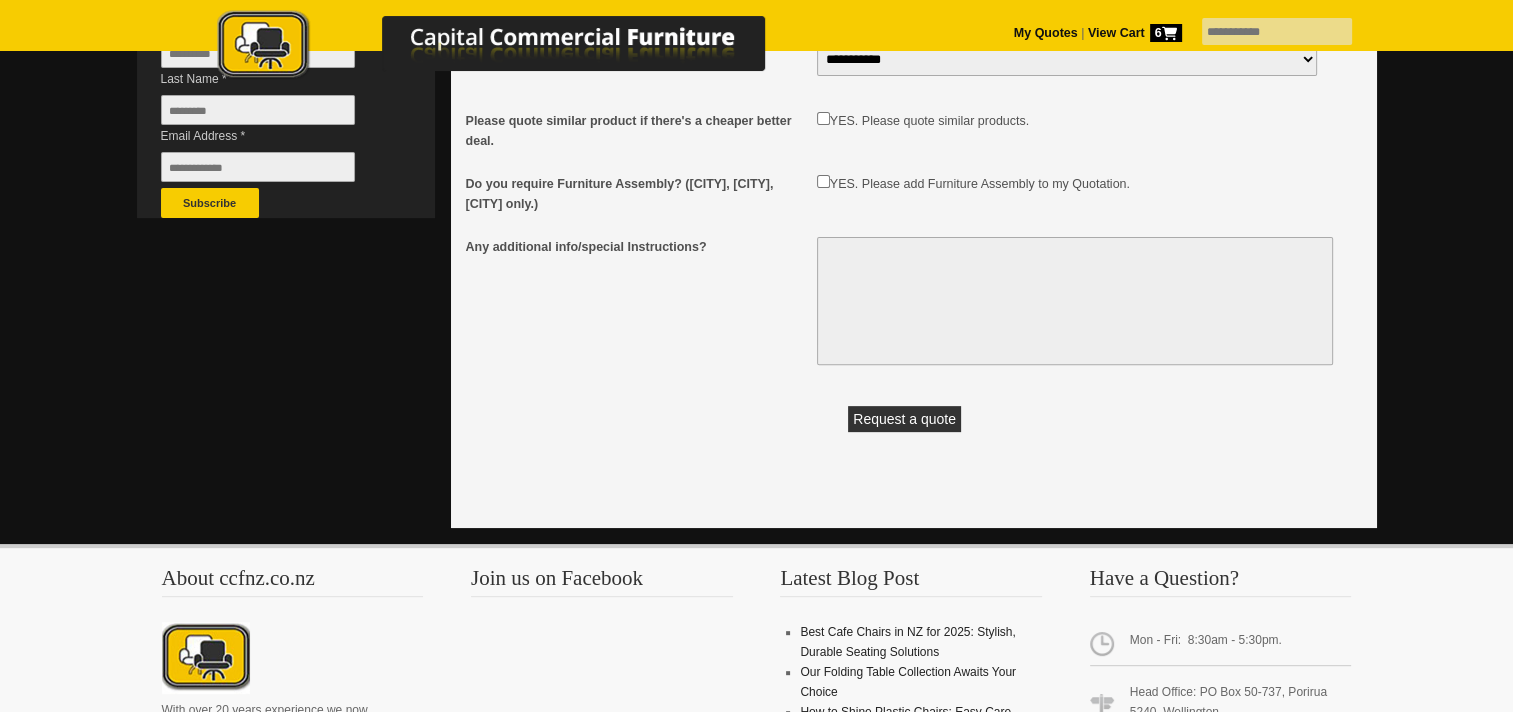 scroll, scrollTop: 688, scrollLeft: 0, axis: vertical 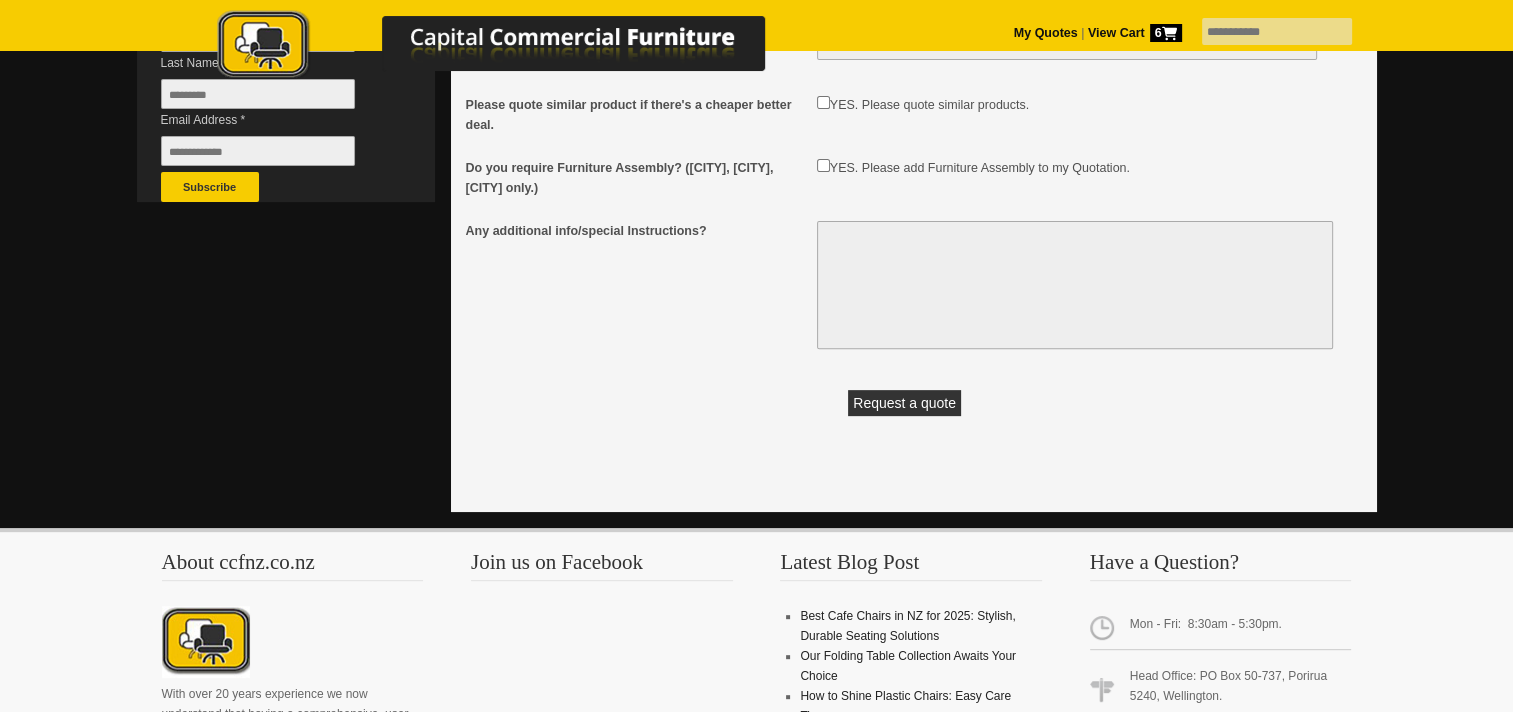 drag, startPoint x: 914, startPoint y: 416, endPoint x: 910, endPoint y: 405, distance: 11.7046995 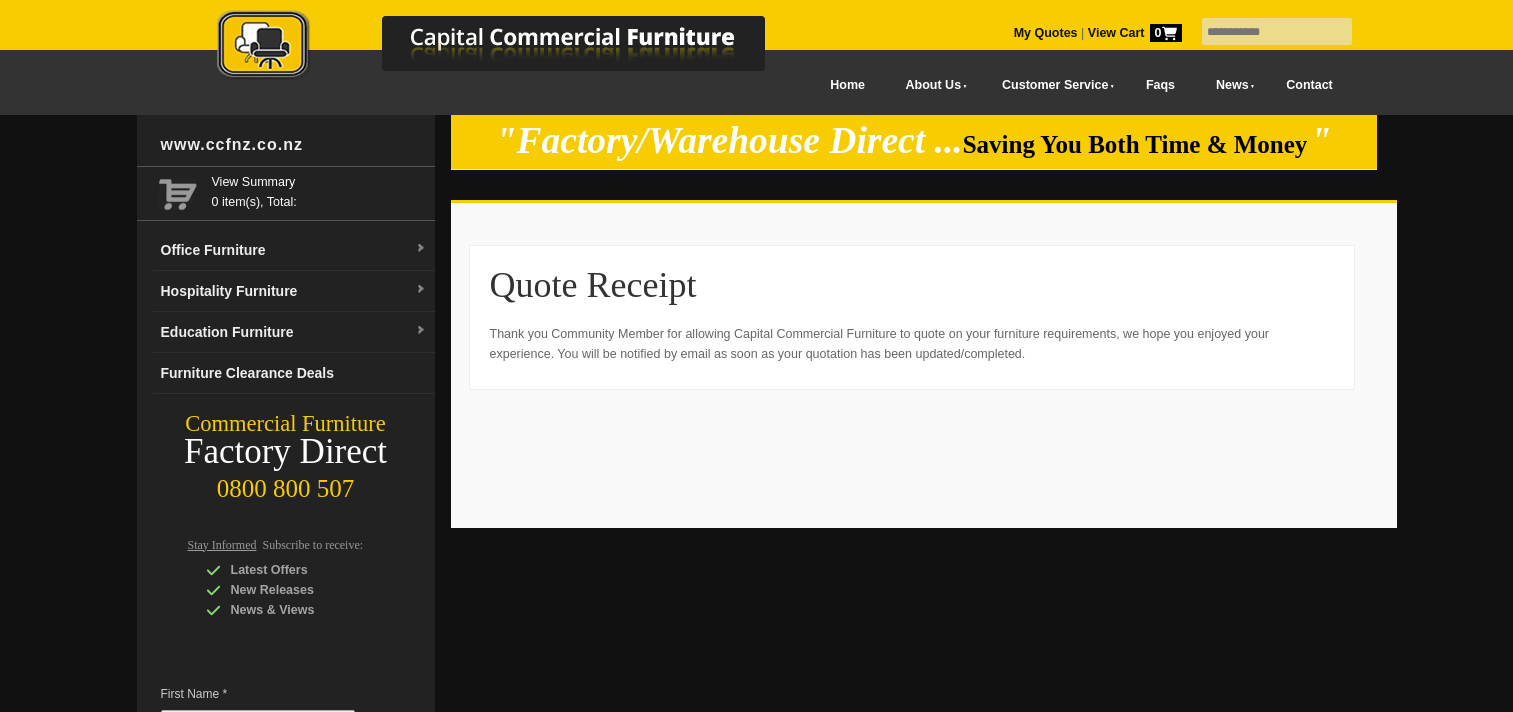 scroll, scrollTop: 0, scrollLeft: 0, axis: both 